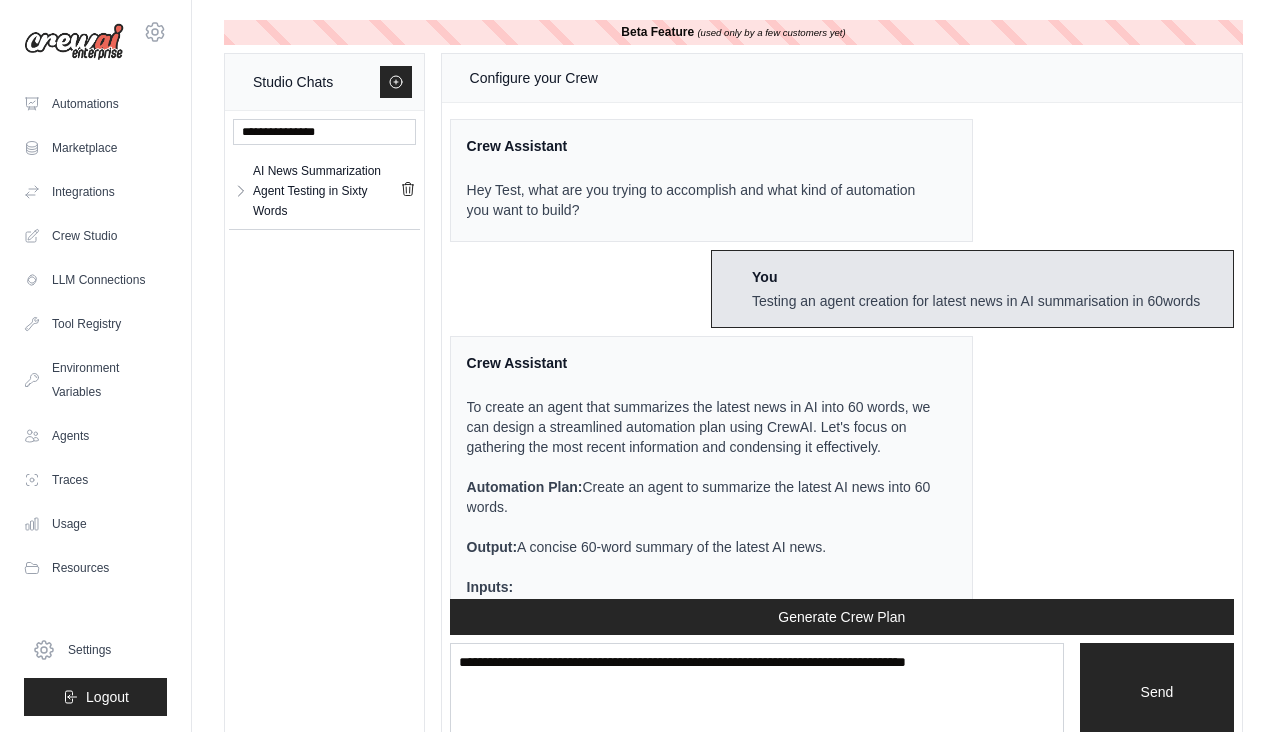 scroll, scrollTop: 38, scrollLeft: 0, axis: vertical 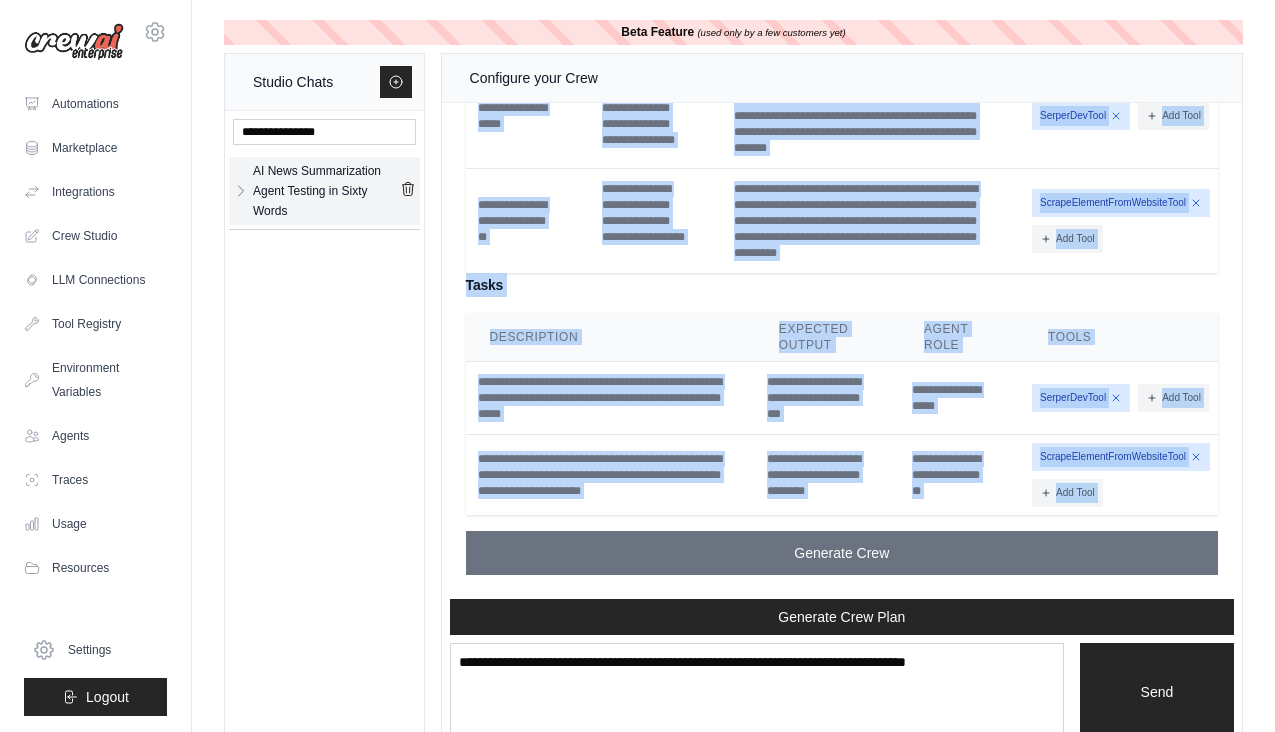 click on "AI News Summarization Agent Testing in Sixty Words" at bounding box center [326, 191] 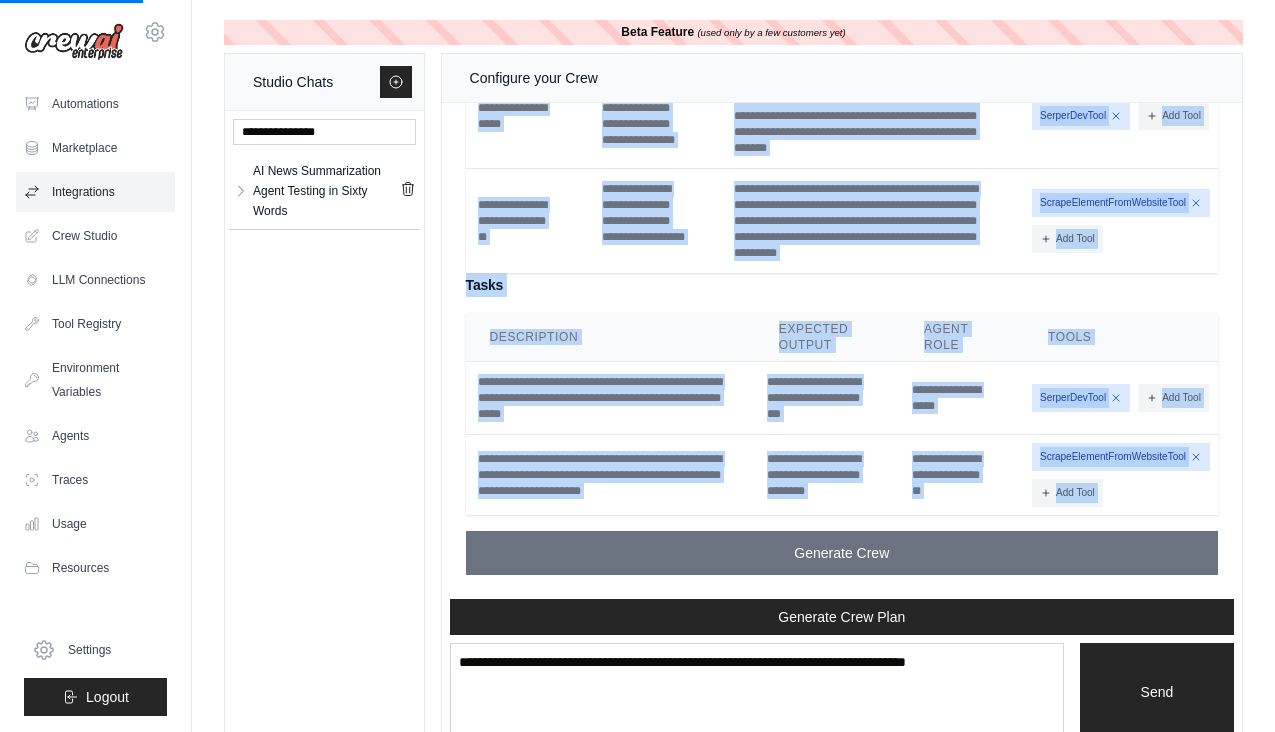 scroll, scrollTop: 0, scrollLeft: 0, axis: both 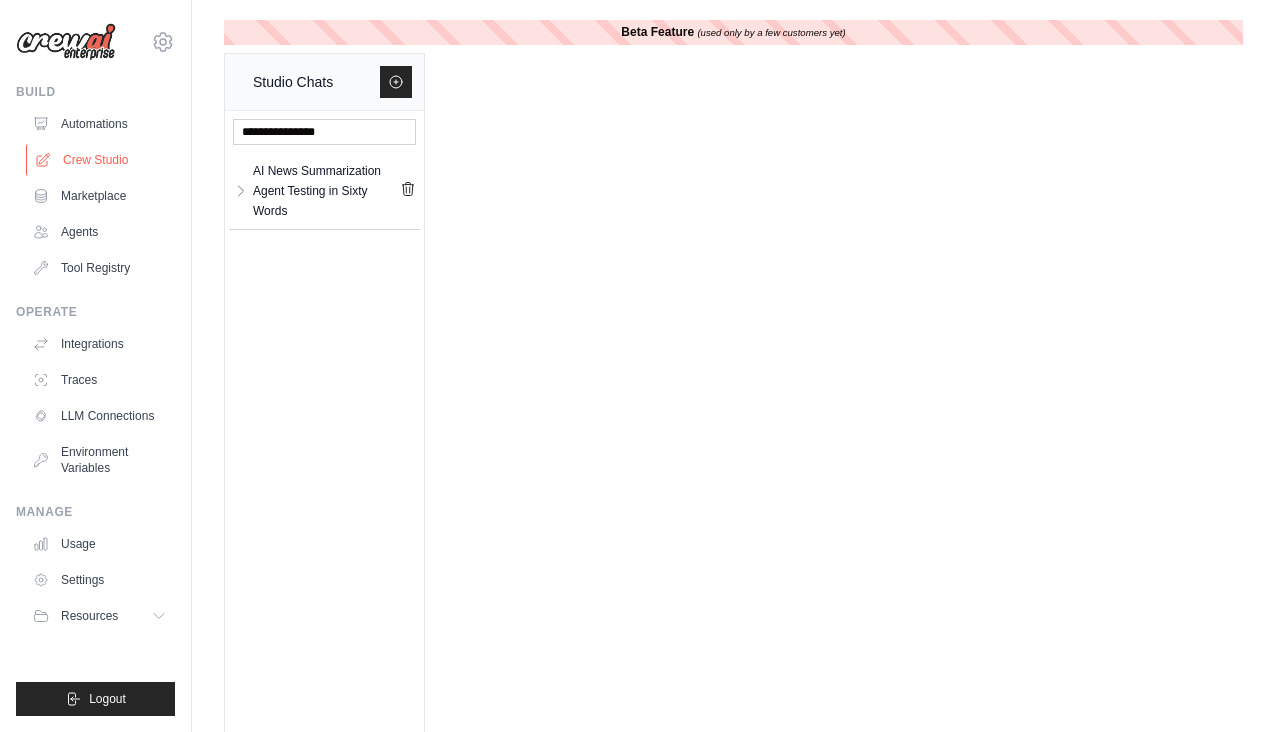 click on "Crew Studio" at bounding box center (101, 160) 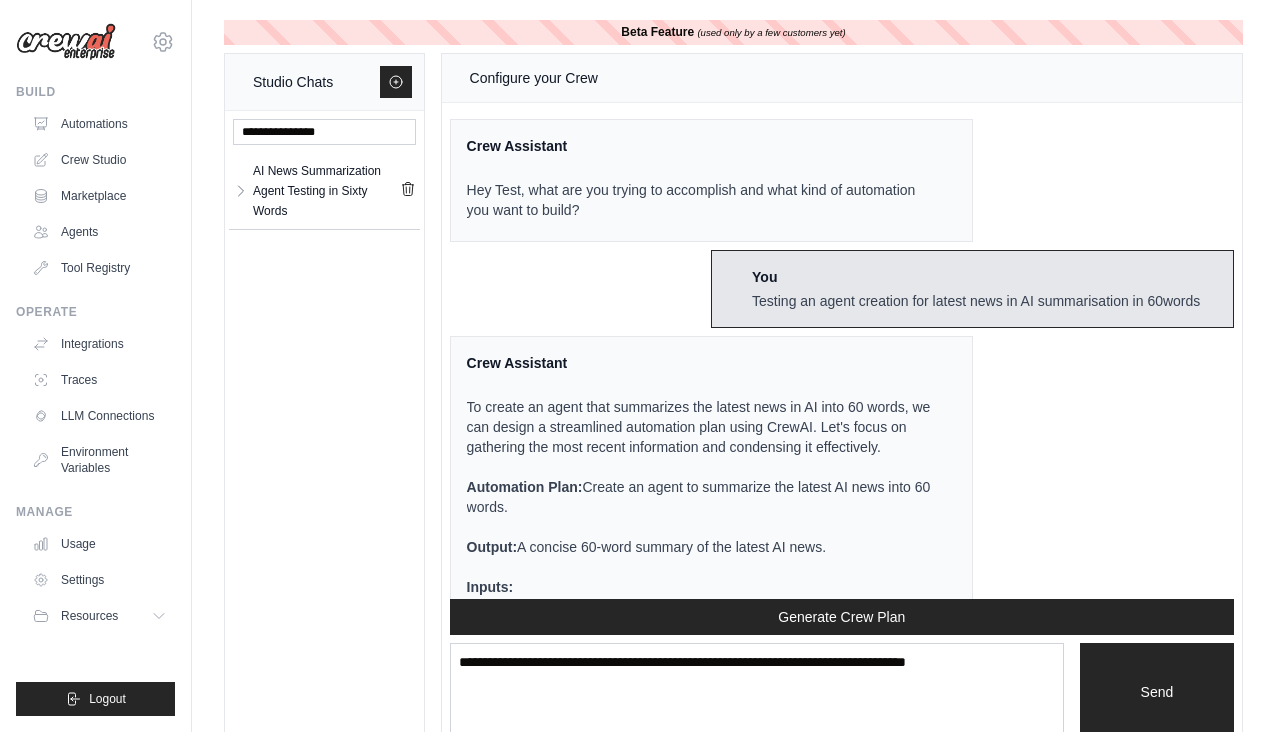 scroll, scrollTop: 2297, scrollLeft: 0, axis: vertical 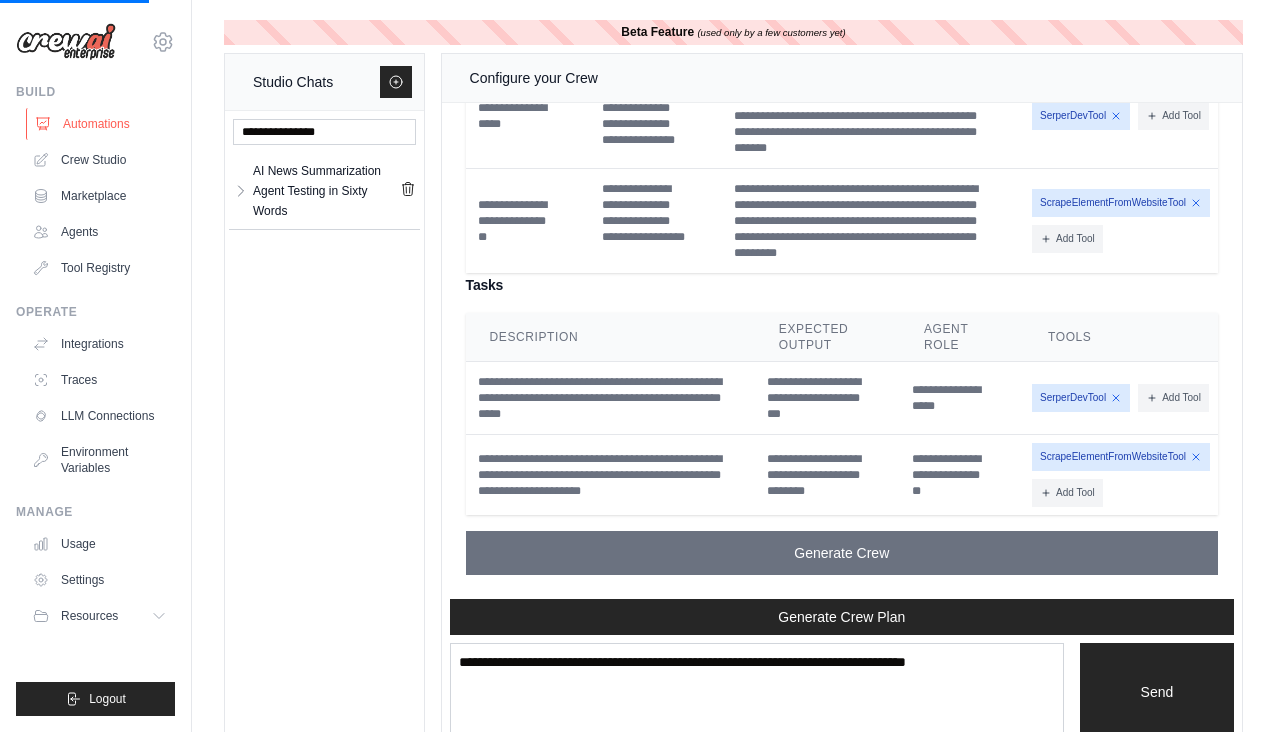 click on "Automations" at bounding box center (101, 124) 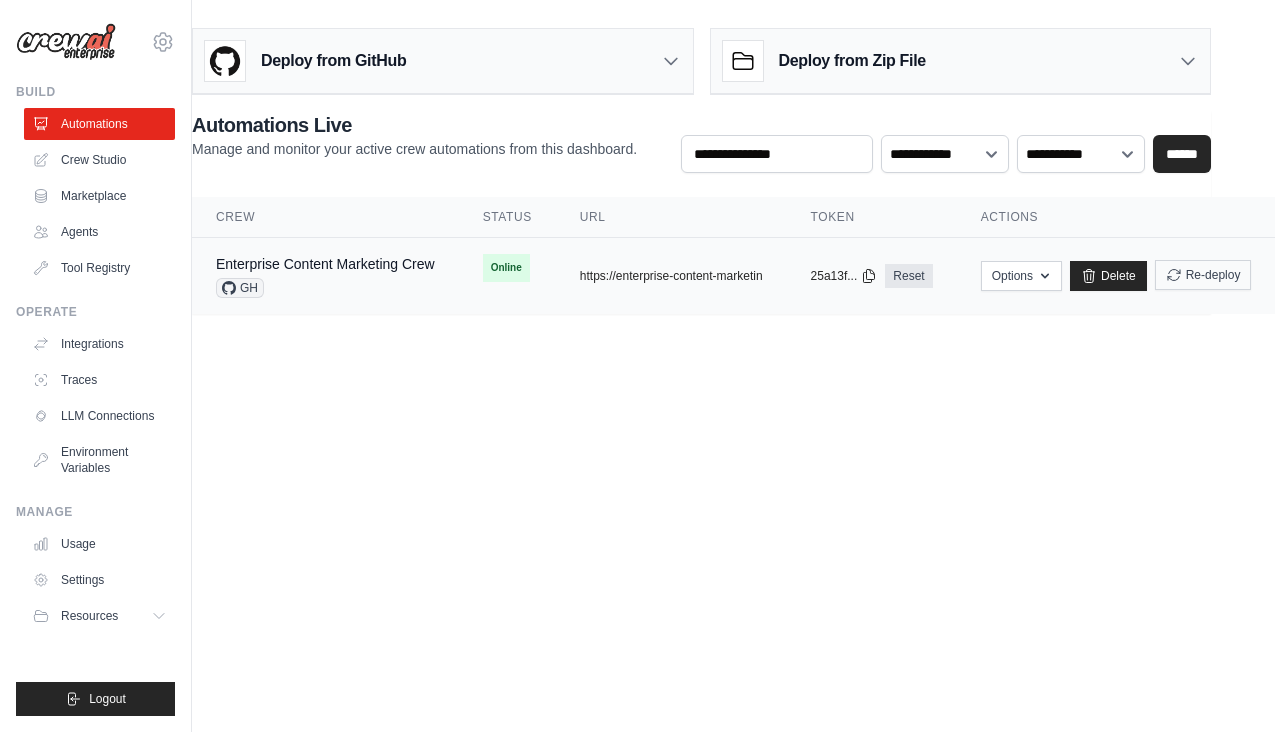 scroll, scrollTop: 0, scrollLeft: 32, axis: horizontal 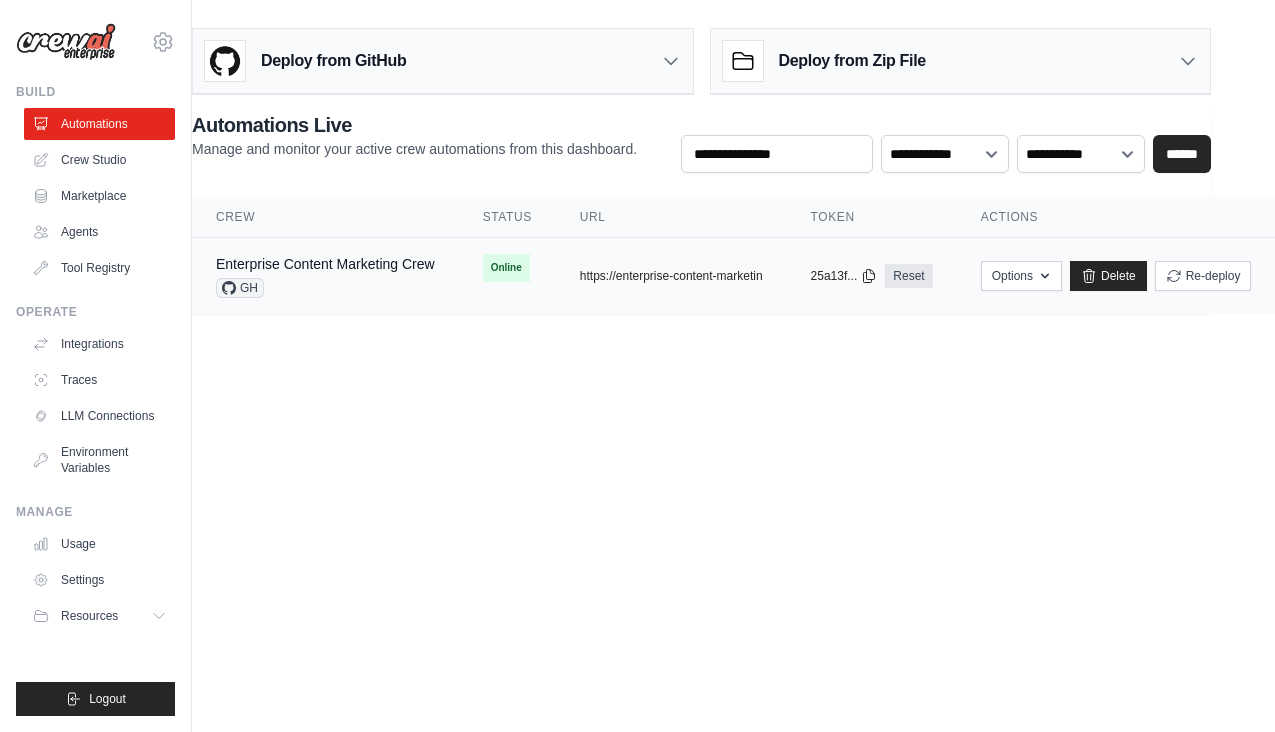 click on "copied
25a13f...
Reset" at bounding box center (872, 276) 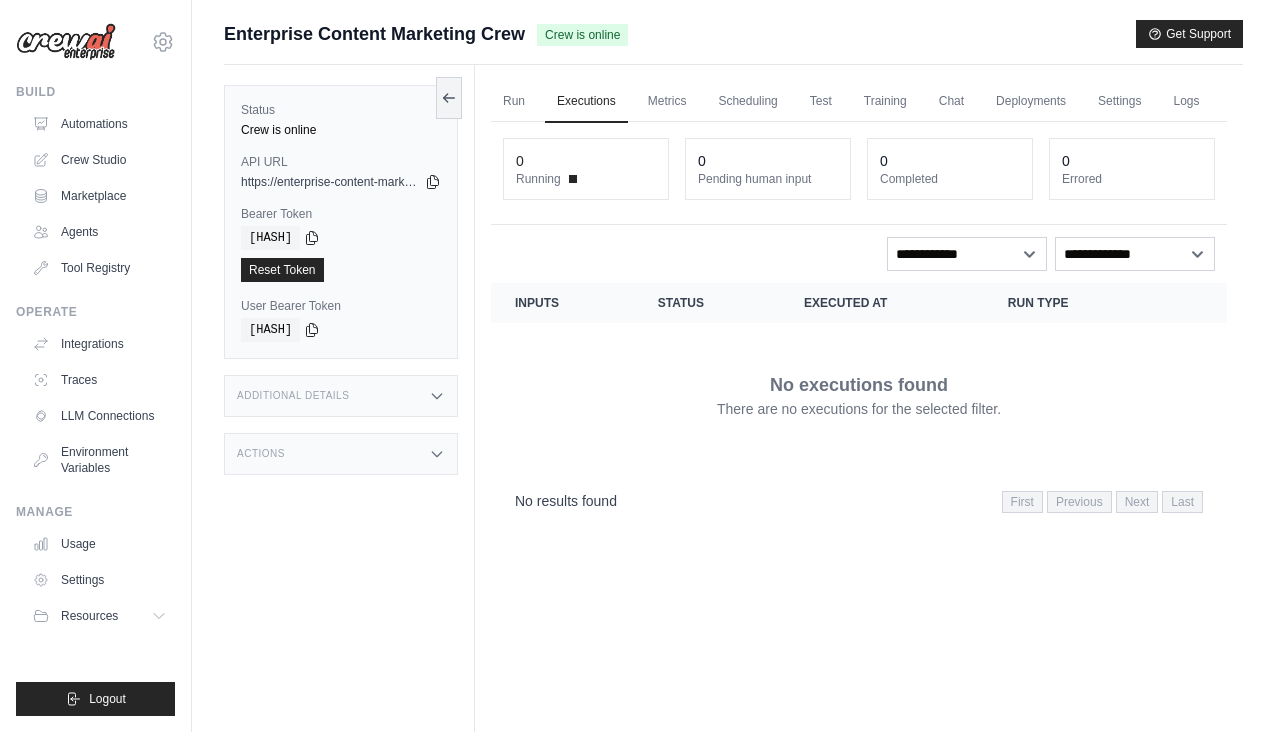 scroll, scrollTop: 0, scrollLeft: 0, axis: both 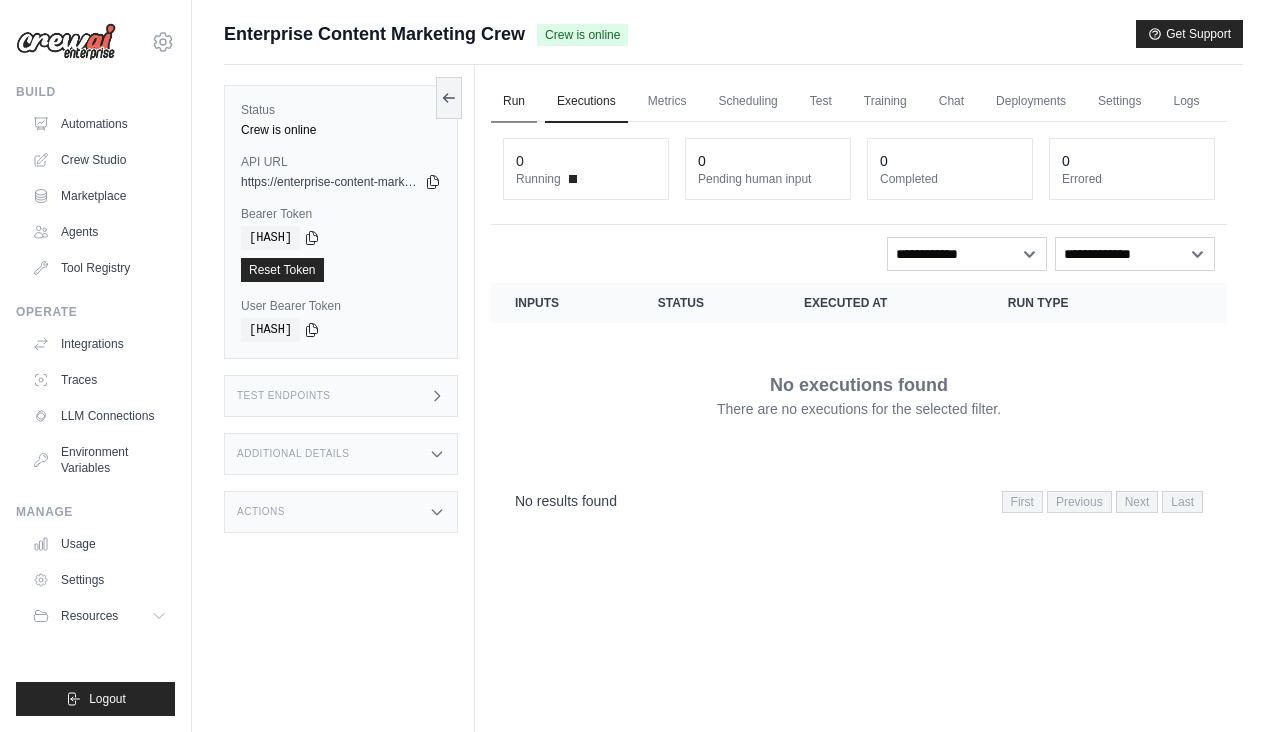 click on "Run" at bounding box center [514, 102] 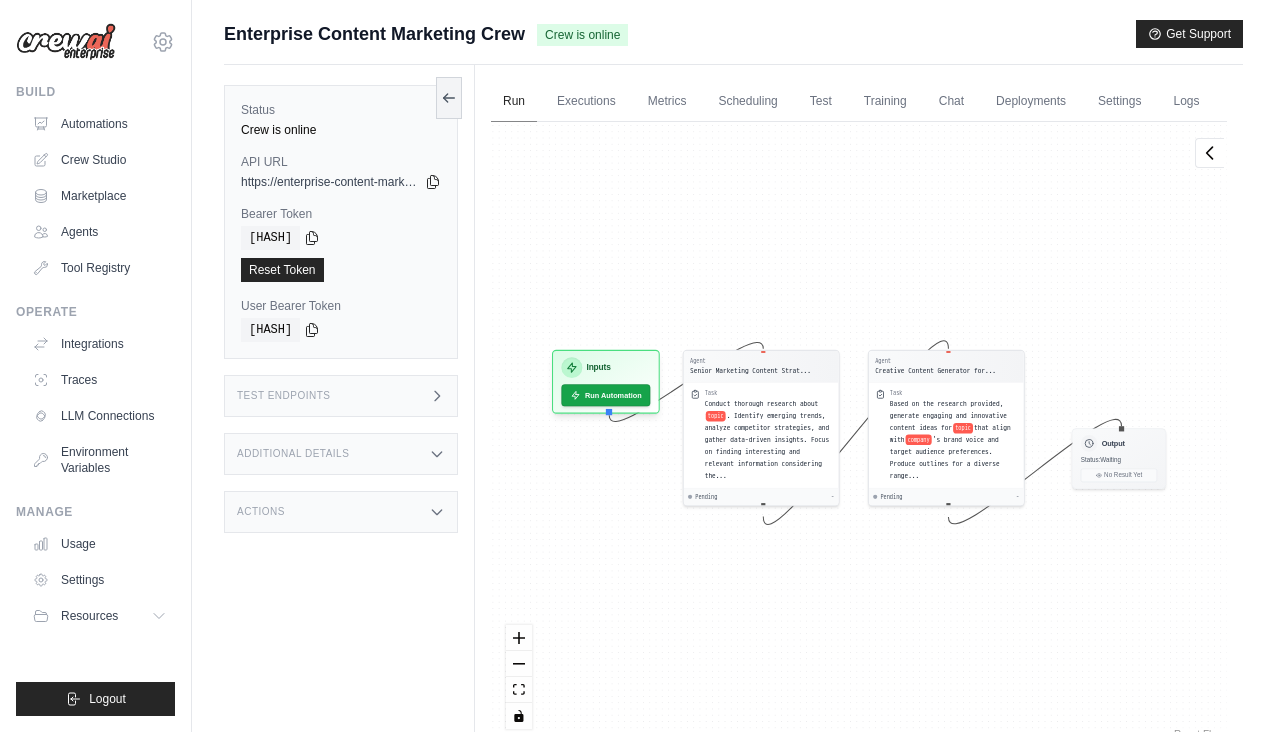 click on "Run" at bounding box center (514, 102) 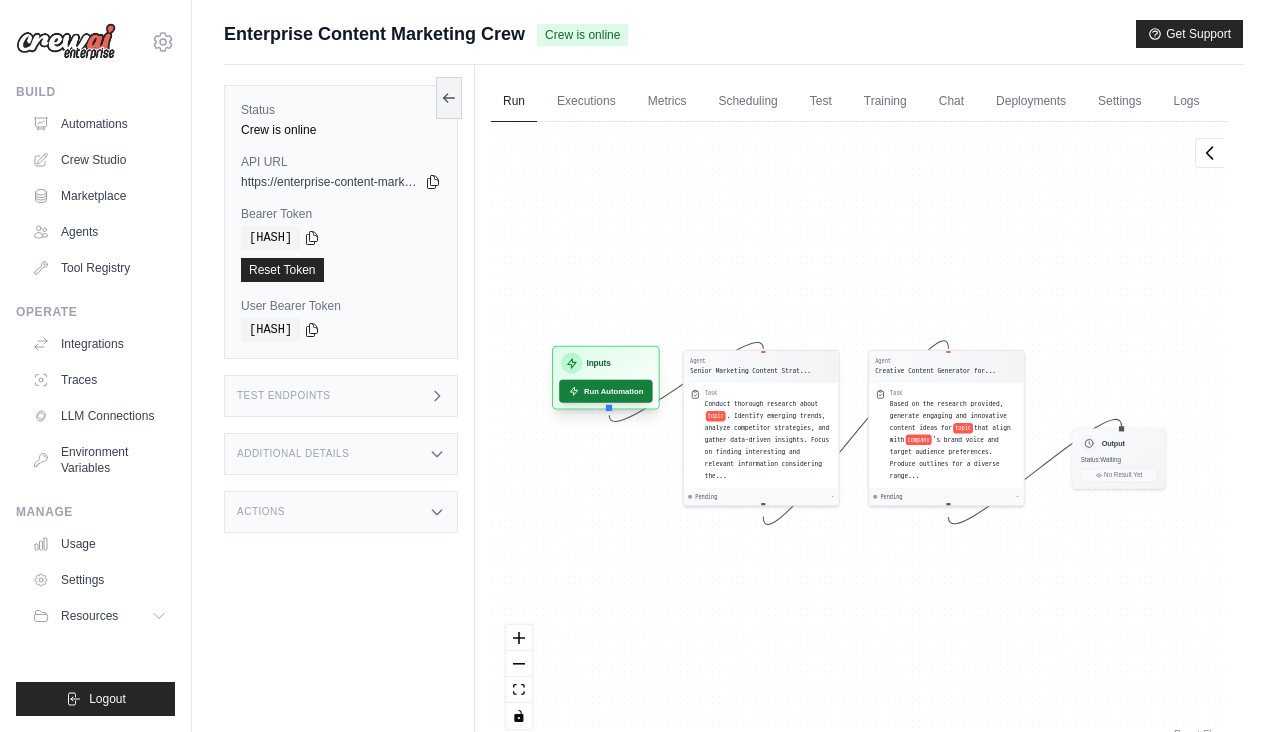 click on "Run Automation" at bounding box center (606, 391) 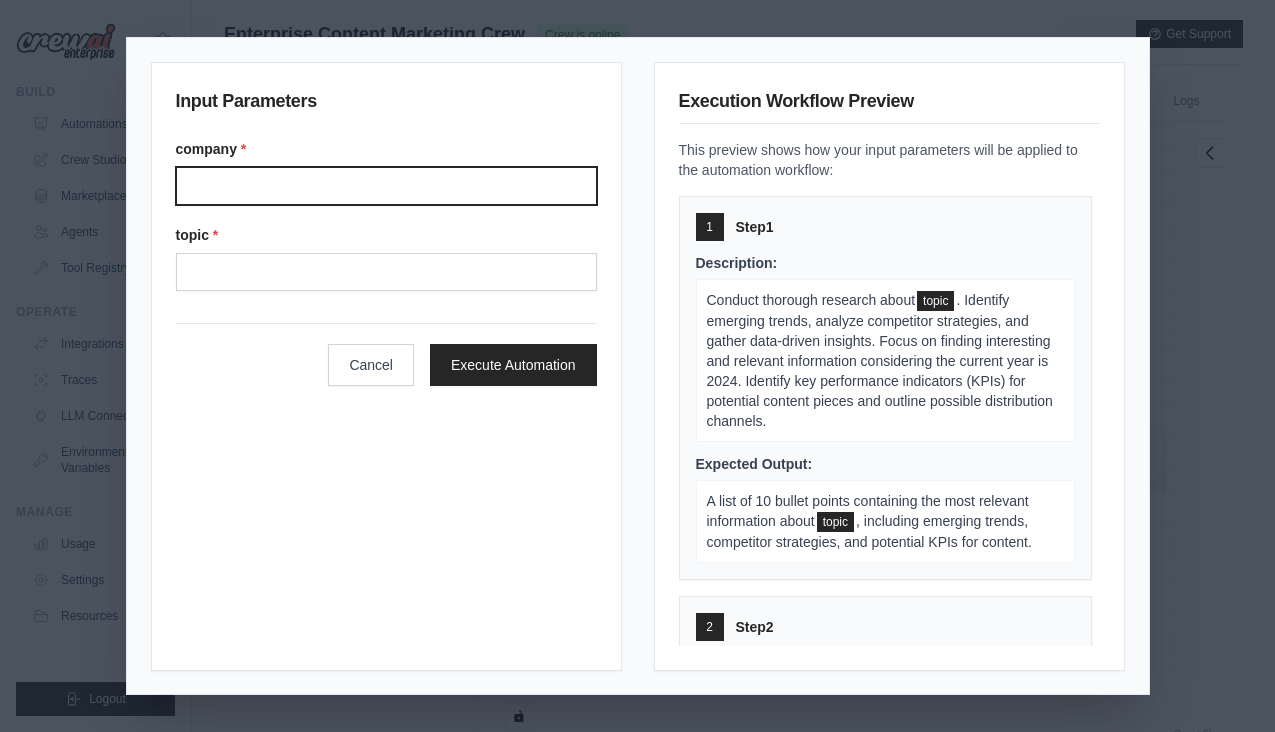 click on "Company" at bounding box center [386, 186] 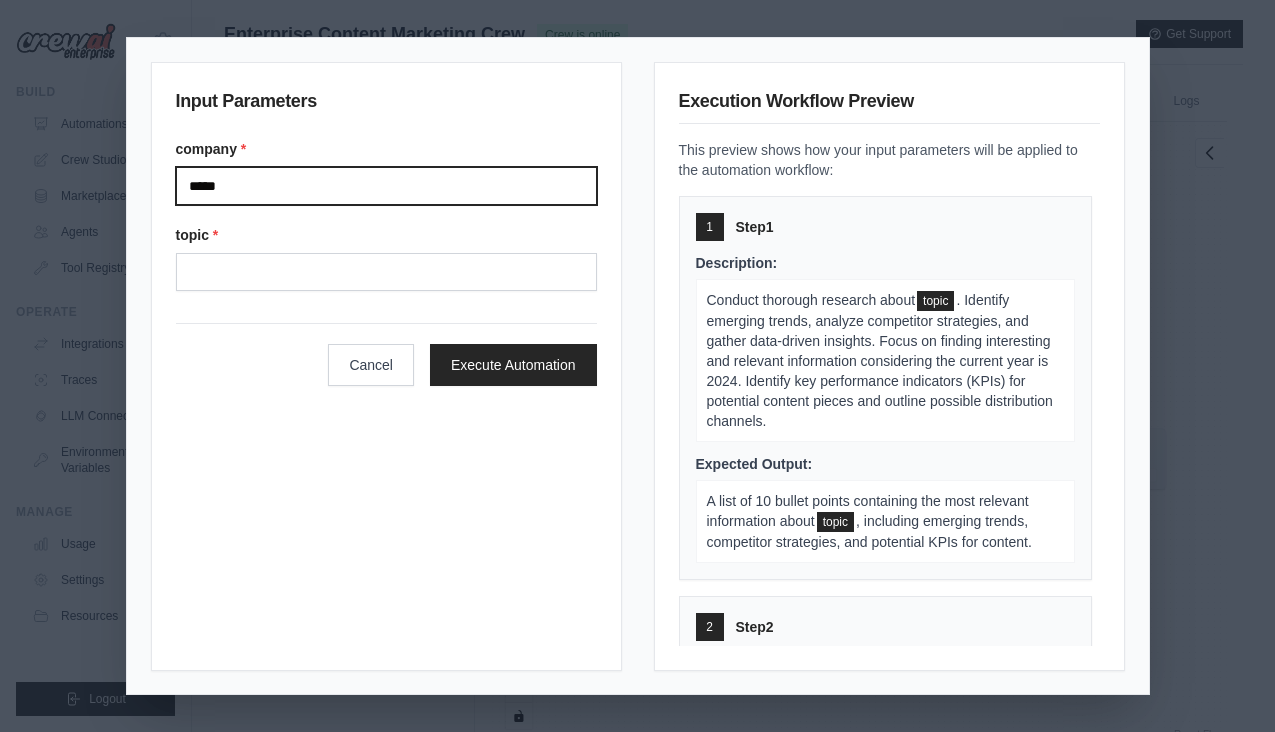 type on "*****" 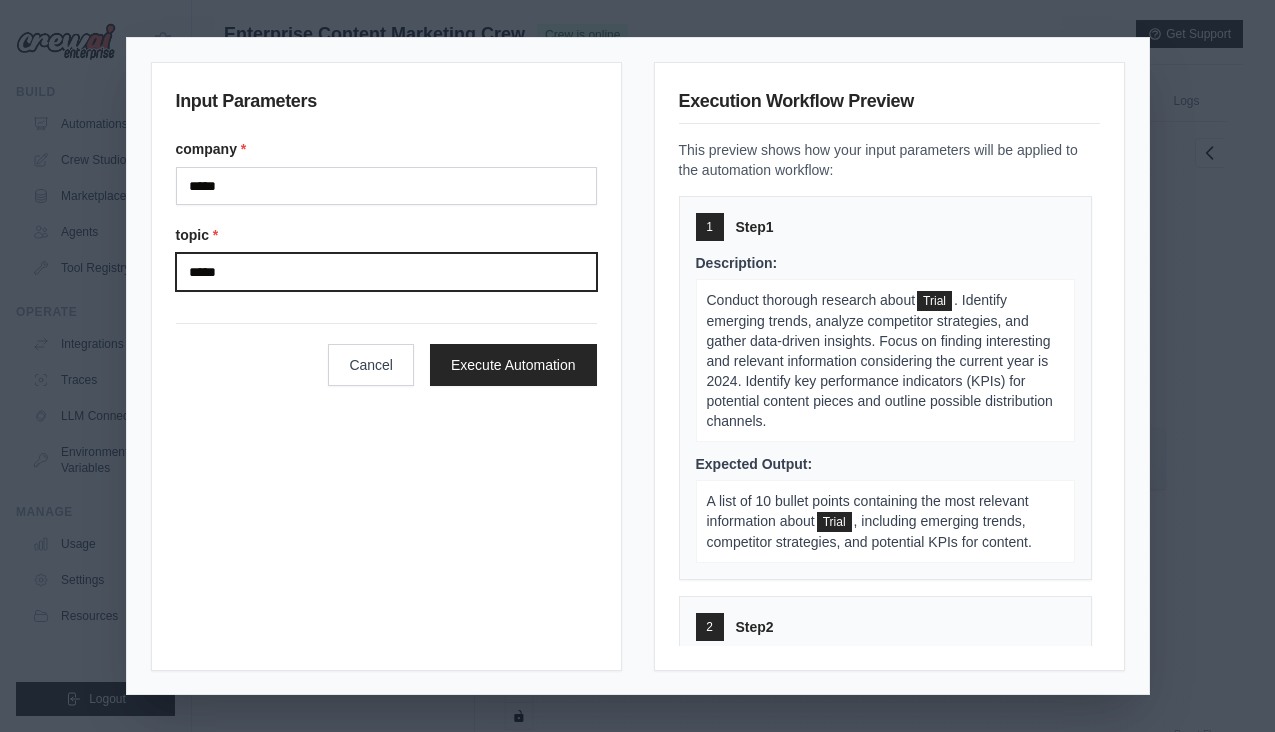 type on "******" 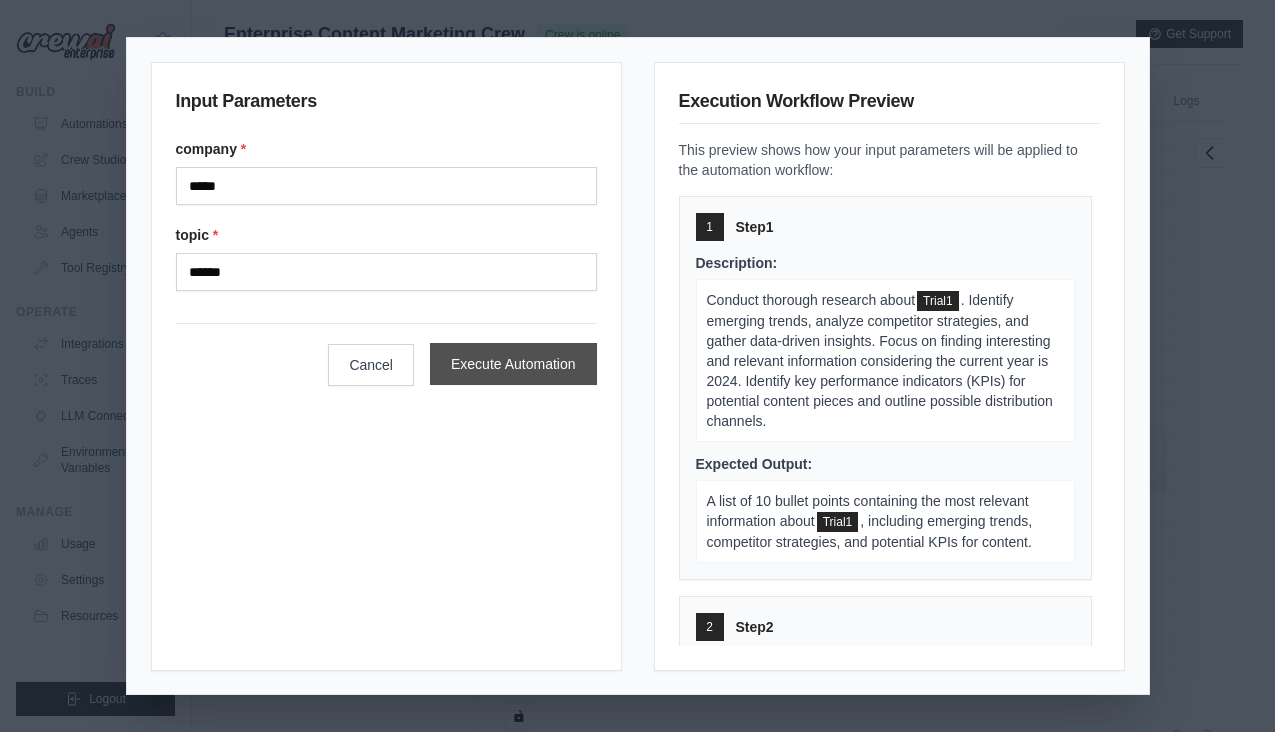 click on "Execute Automation" at bounding box center (513, 364) 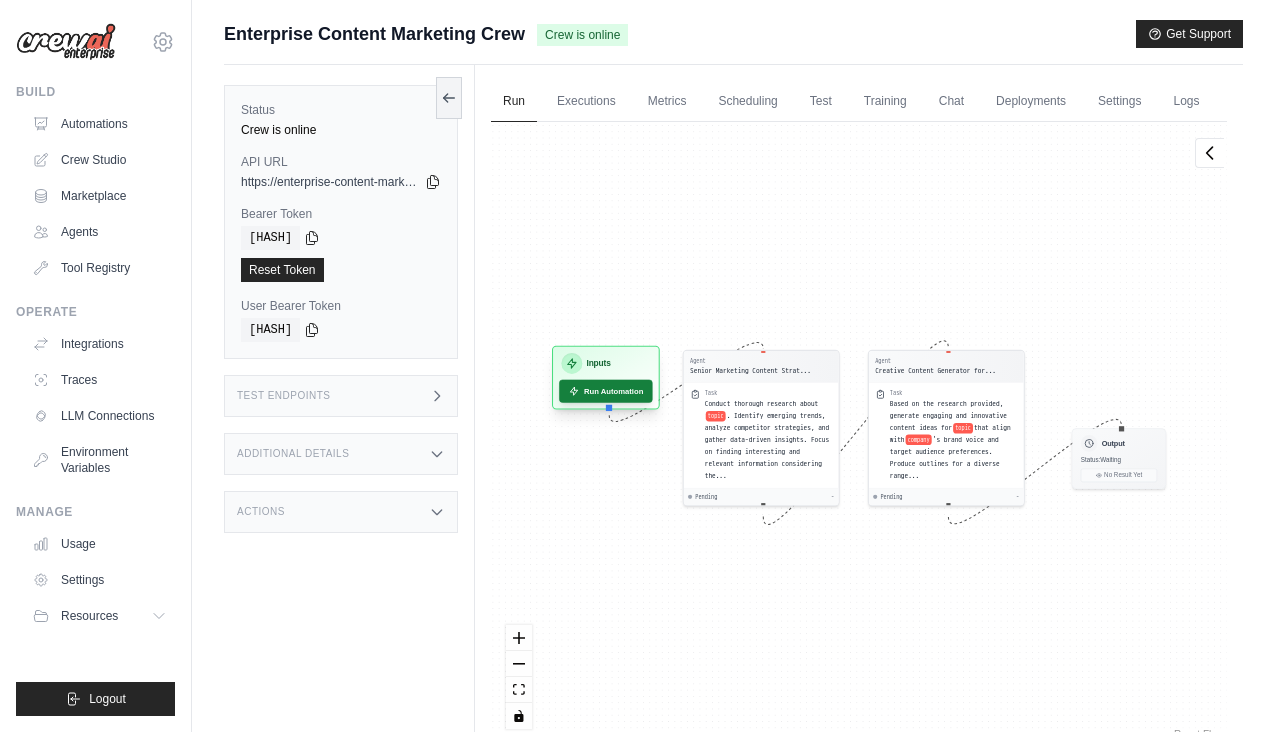 click on "Run Automation" at bounding box center (606, 391) 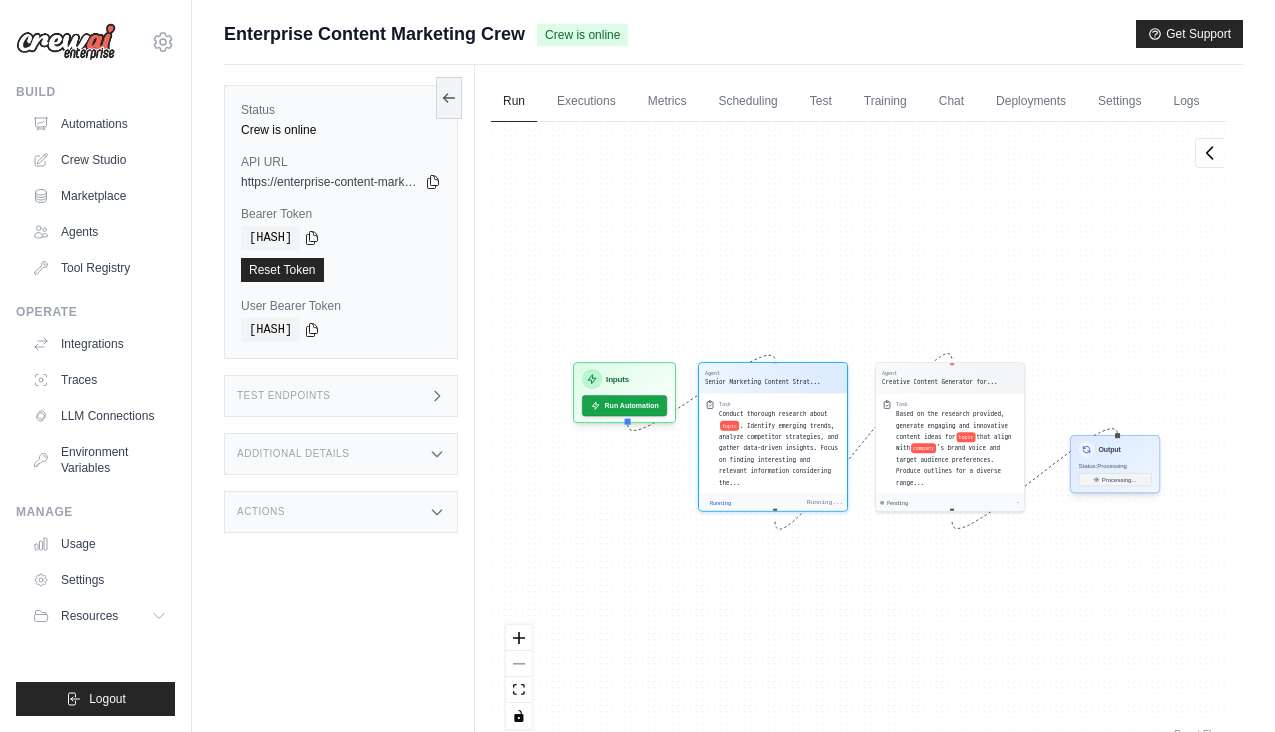 scroll, scrollTop: 423, scrollLeft: 0, axis: vertical 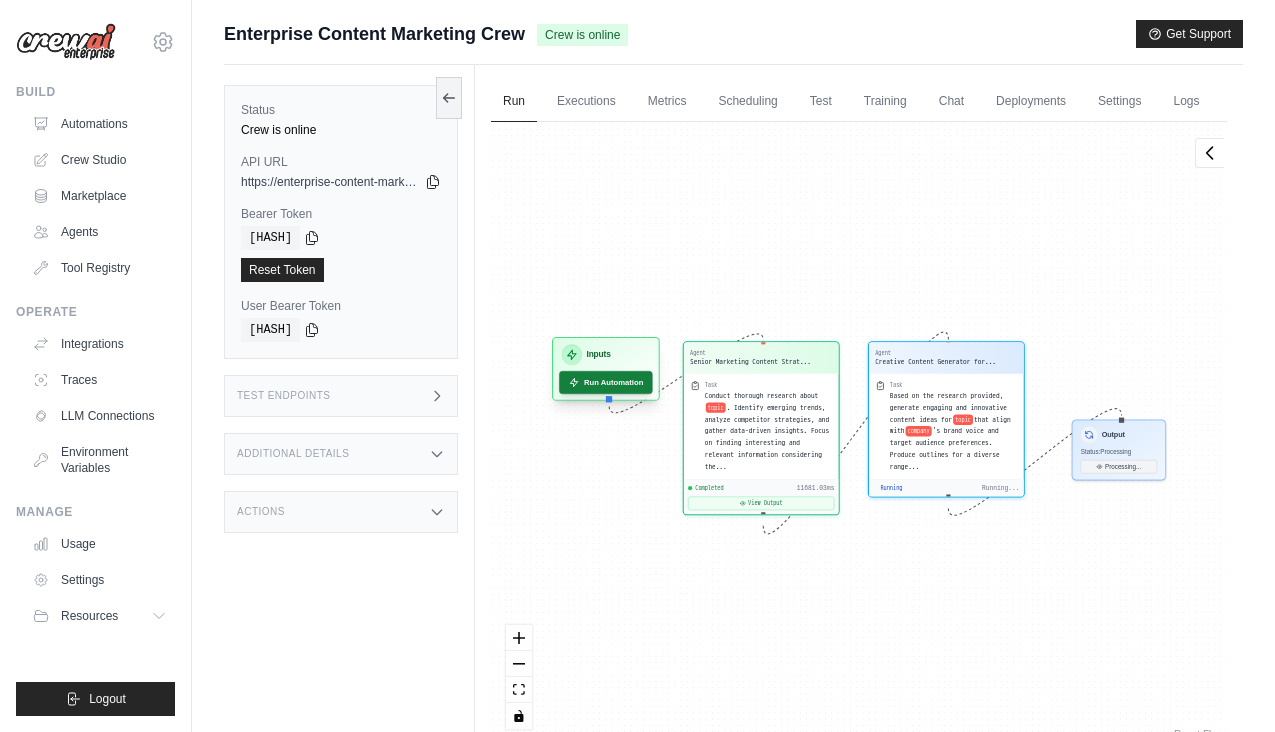 click on "Run Automation" at bounding box center [606, 382] 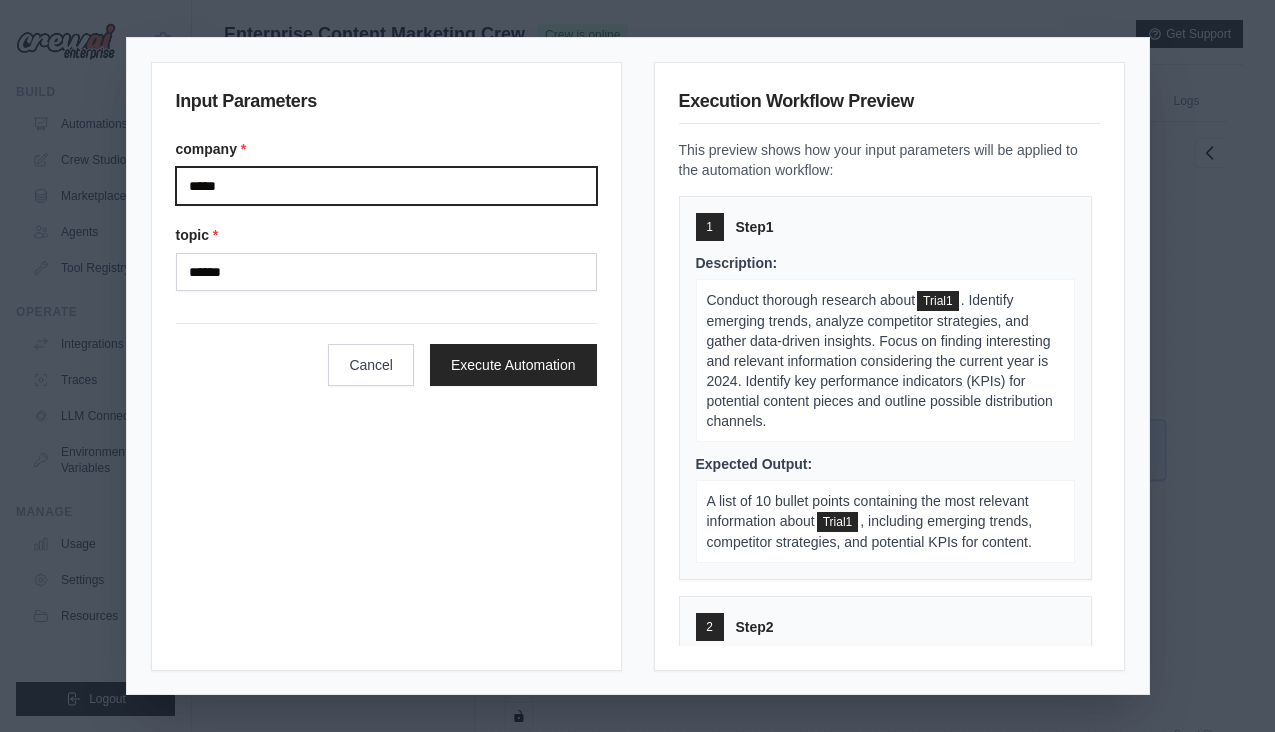 click on "*****" at bounding box center (386, 186) 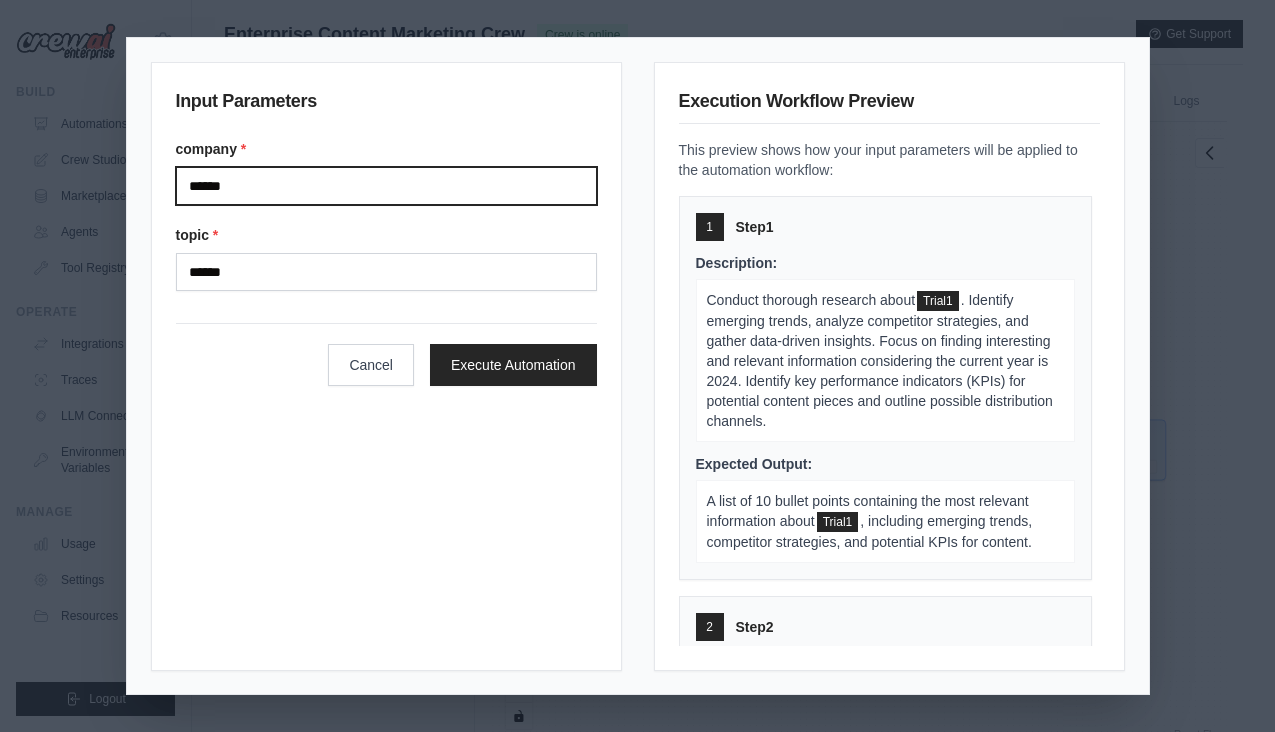 type on "******" 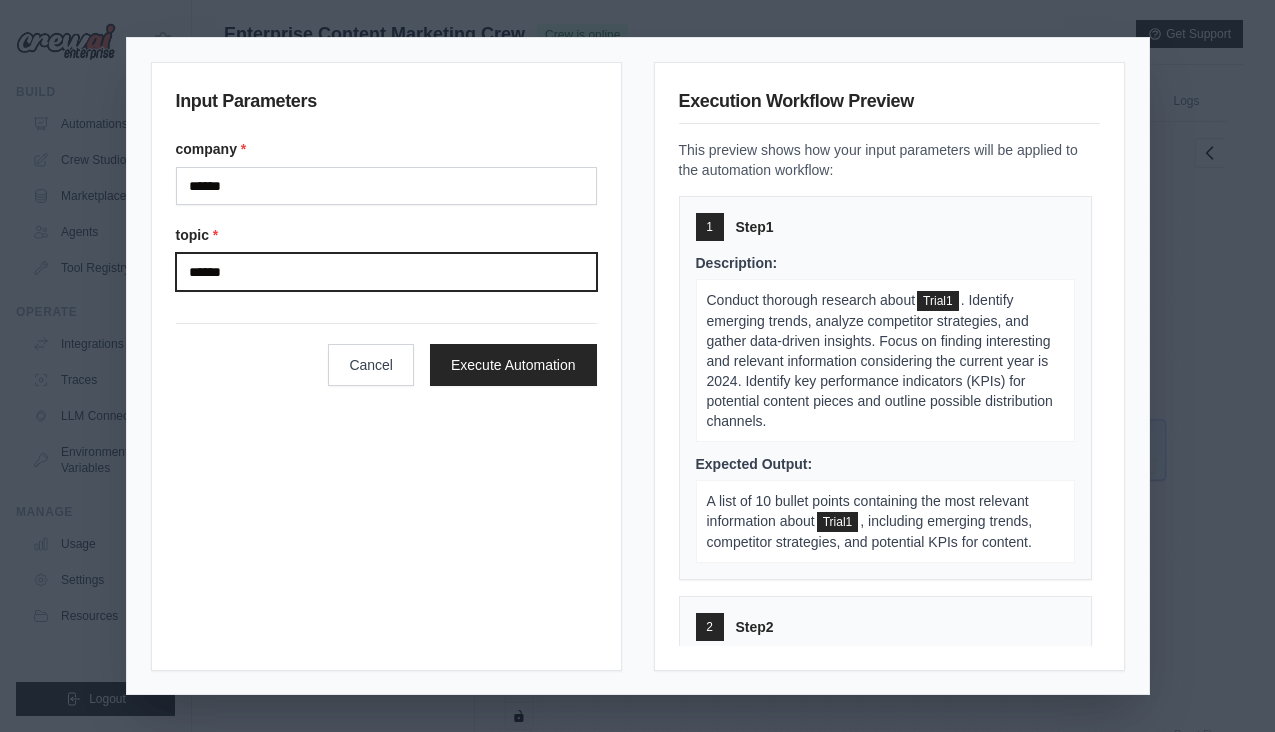 click on "******" at bounding box center [386, 272] 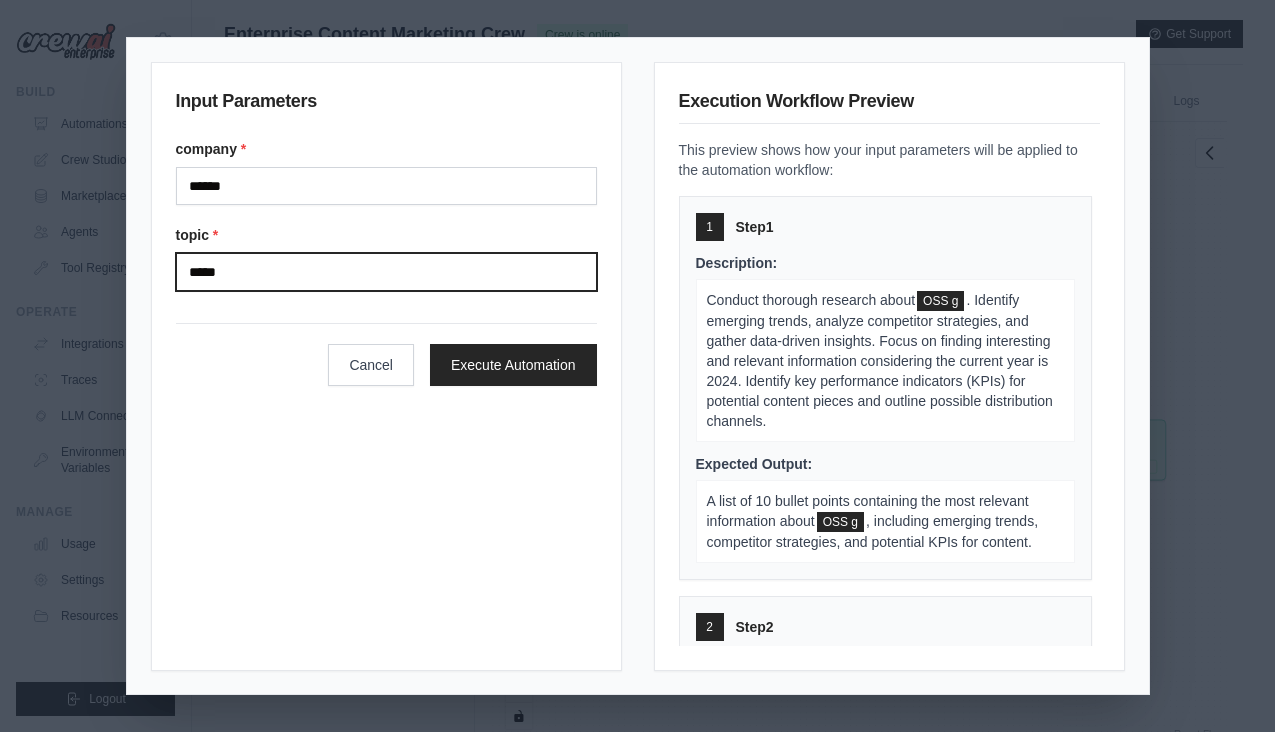 scroll, scrollTop: 10720, scrollLeft: 0, axis: vertical 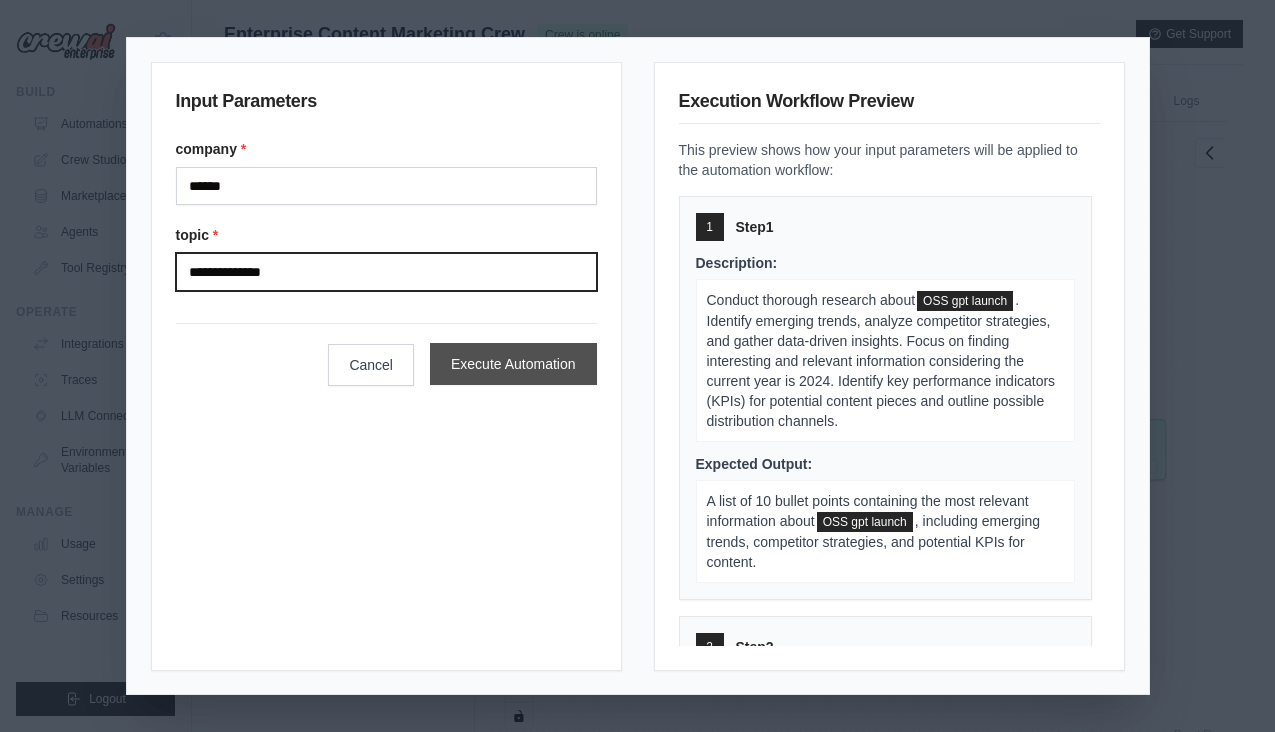 type on "**********" 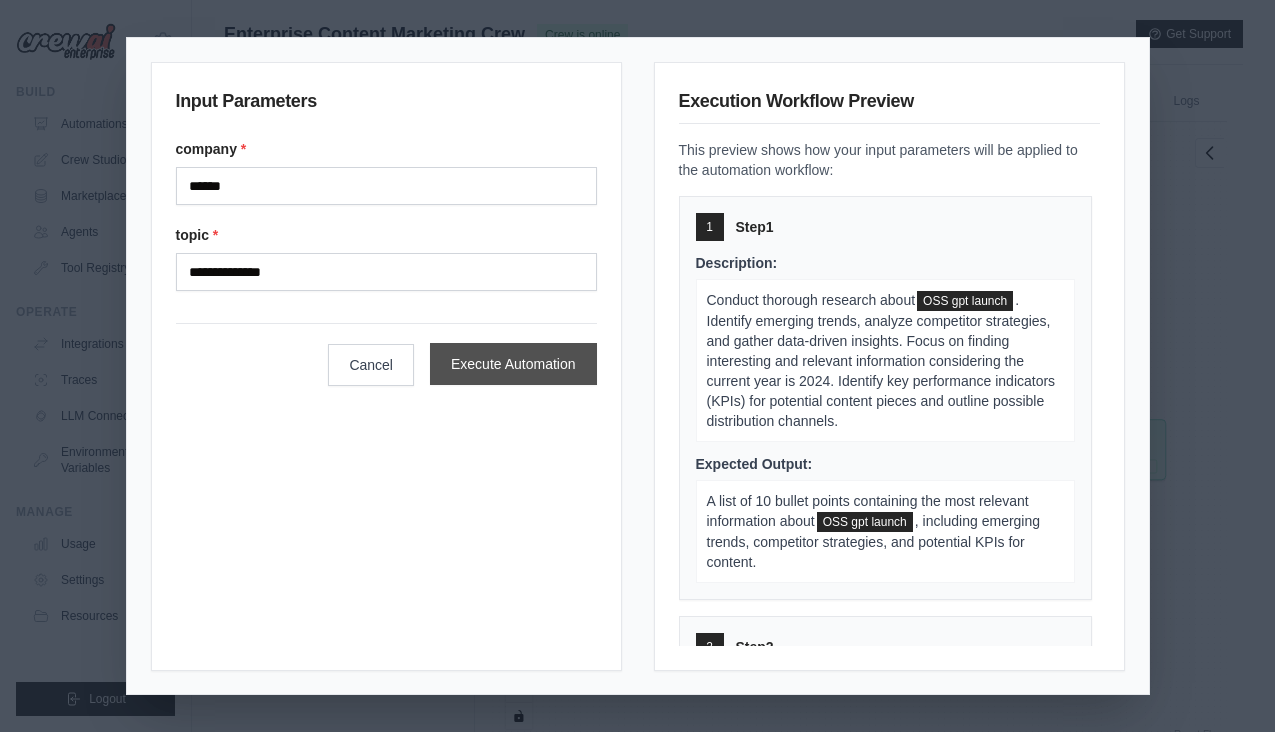 click on "Execute Automation" at bounding box center (513, 364) 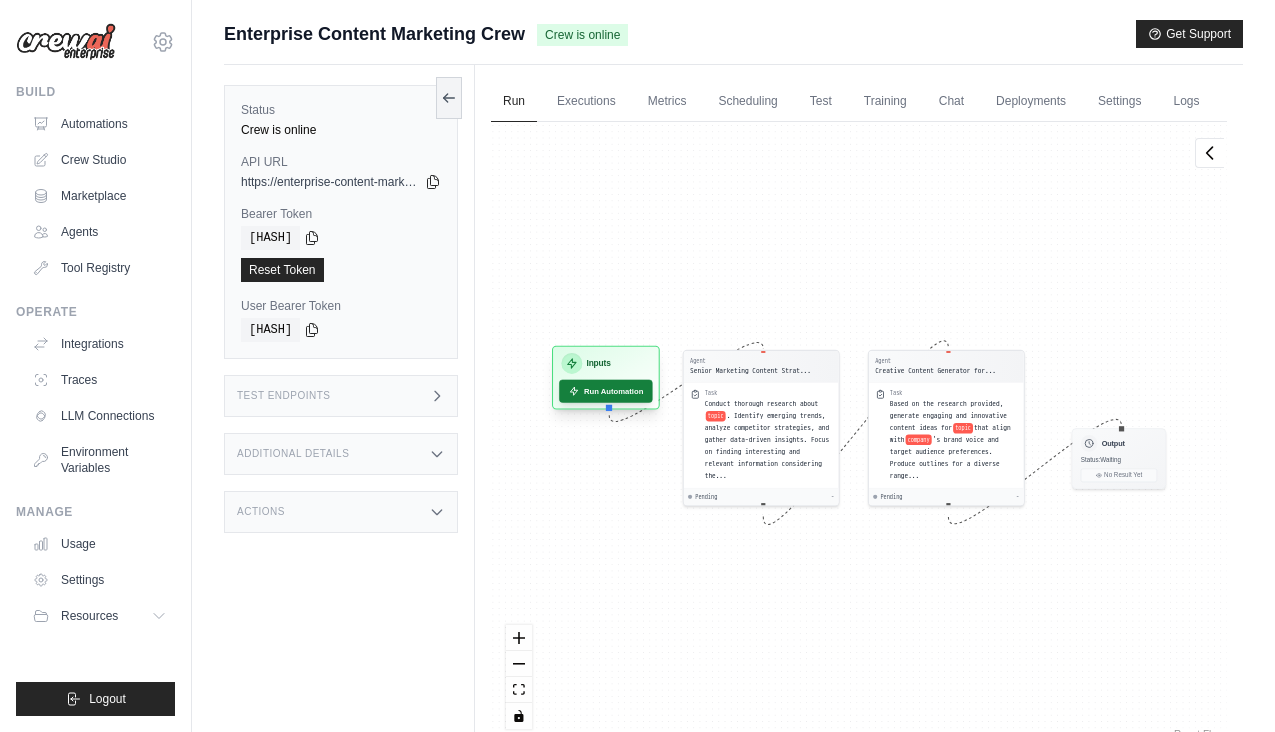 click on "Run Automation" at bounding box center (606, 391) 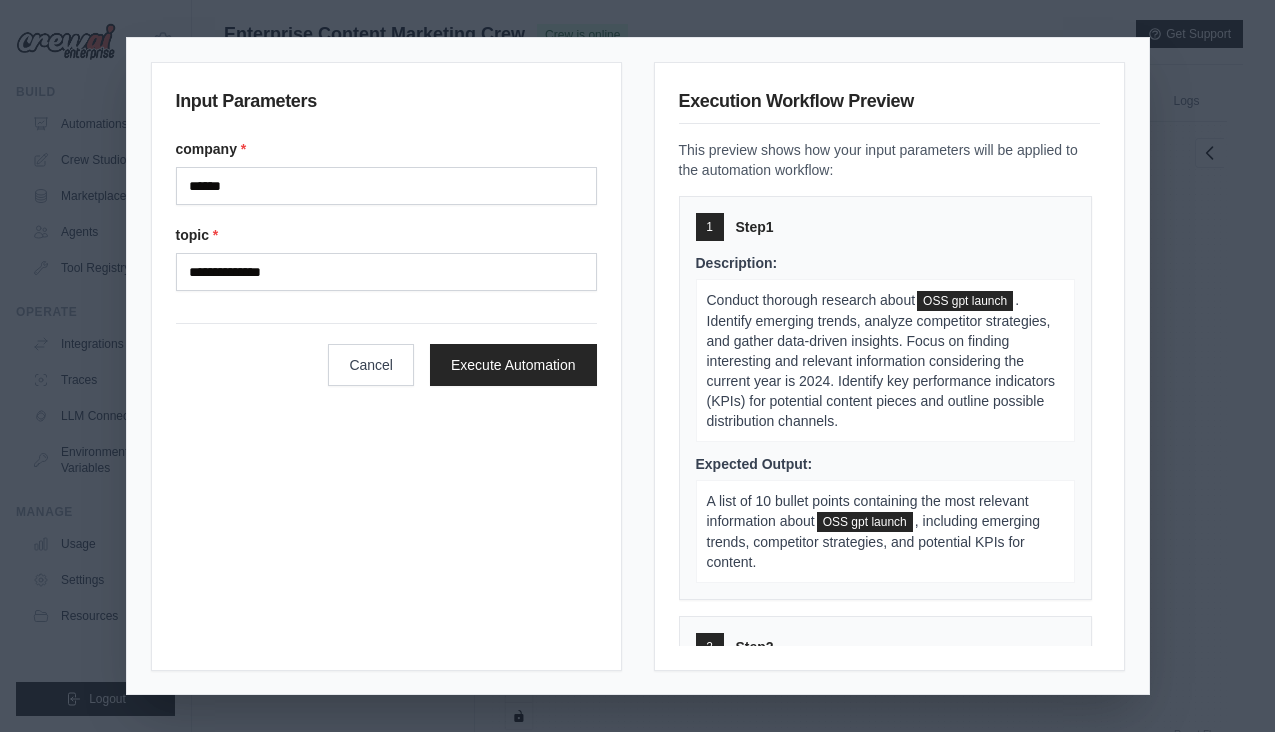 scroll, scrollTop: 70, scrollLeft: 0, axis: vertical 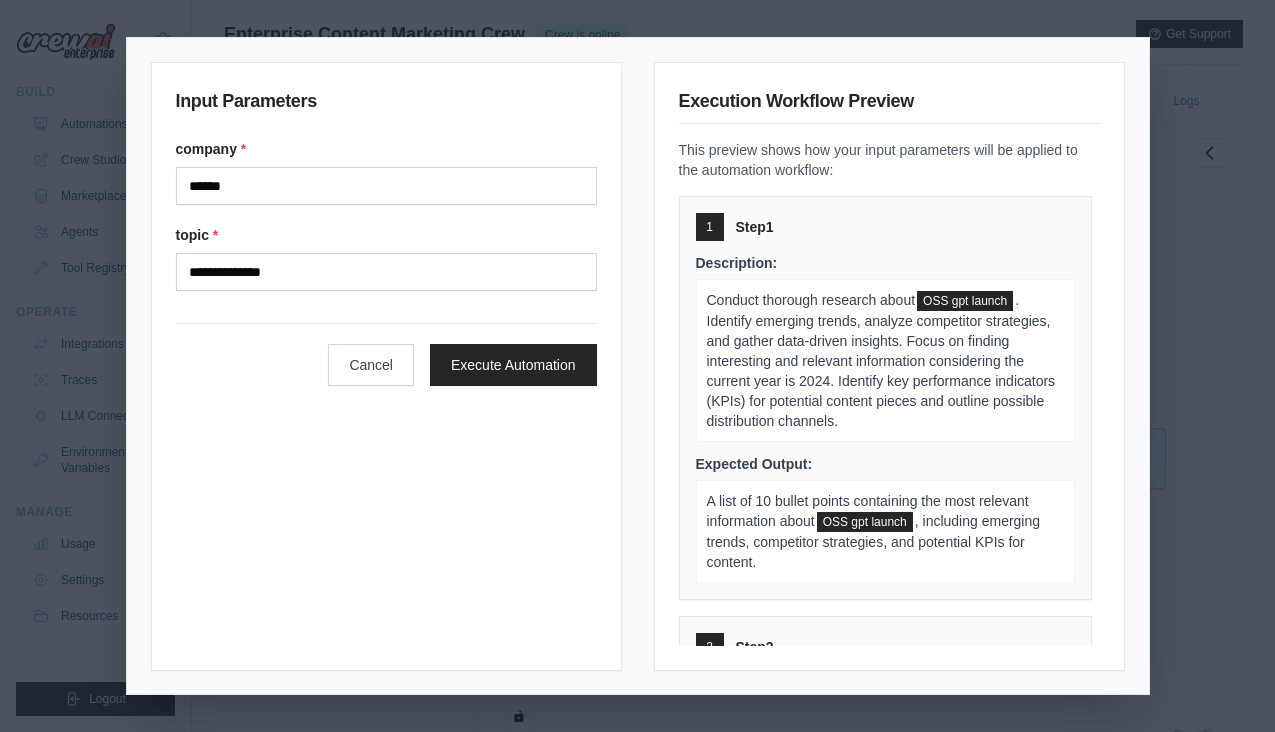 click on "Execute Automation" at bounding box center (513, 365) 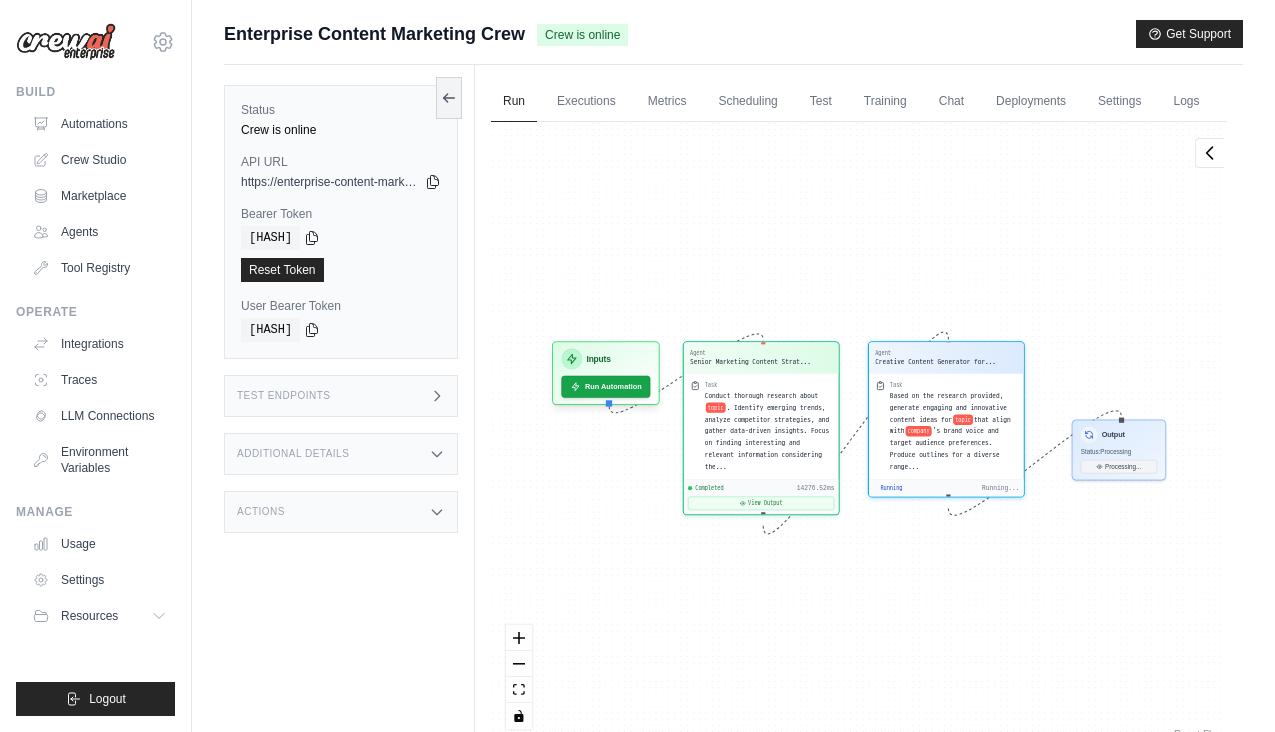 scroll, scrollTop: 13120, scrollLeft: 0, axis: vertical 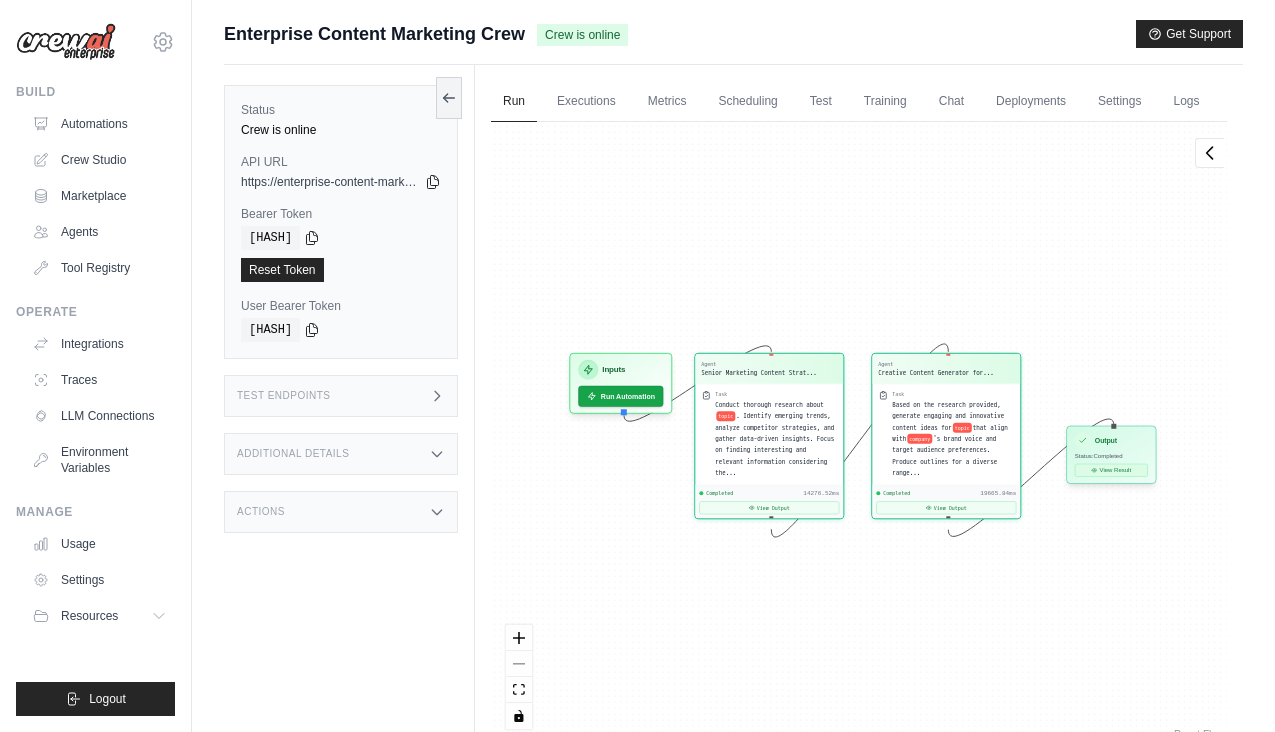 click on "View Result" at bounding box center [1111, 470] 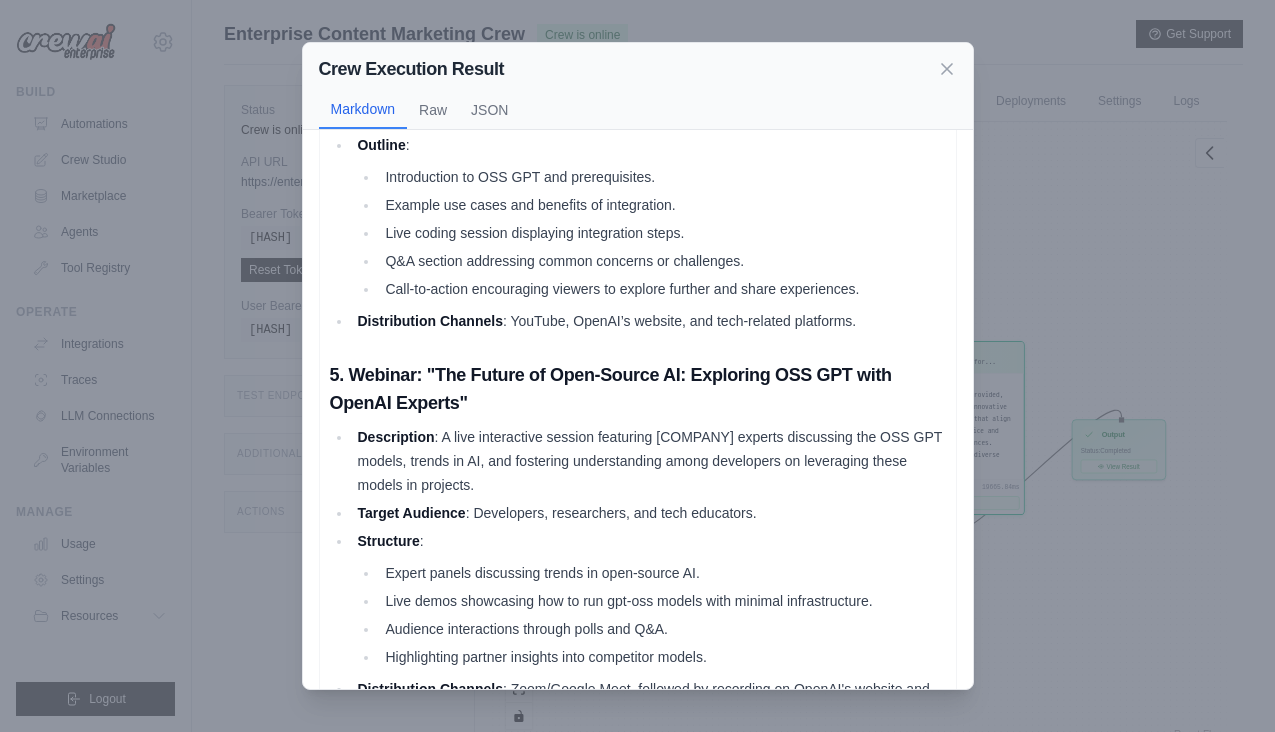 scroll, scrollTop: 1325, scrollLeft: 0, axis: vertical 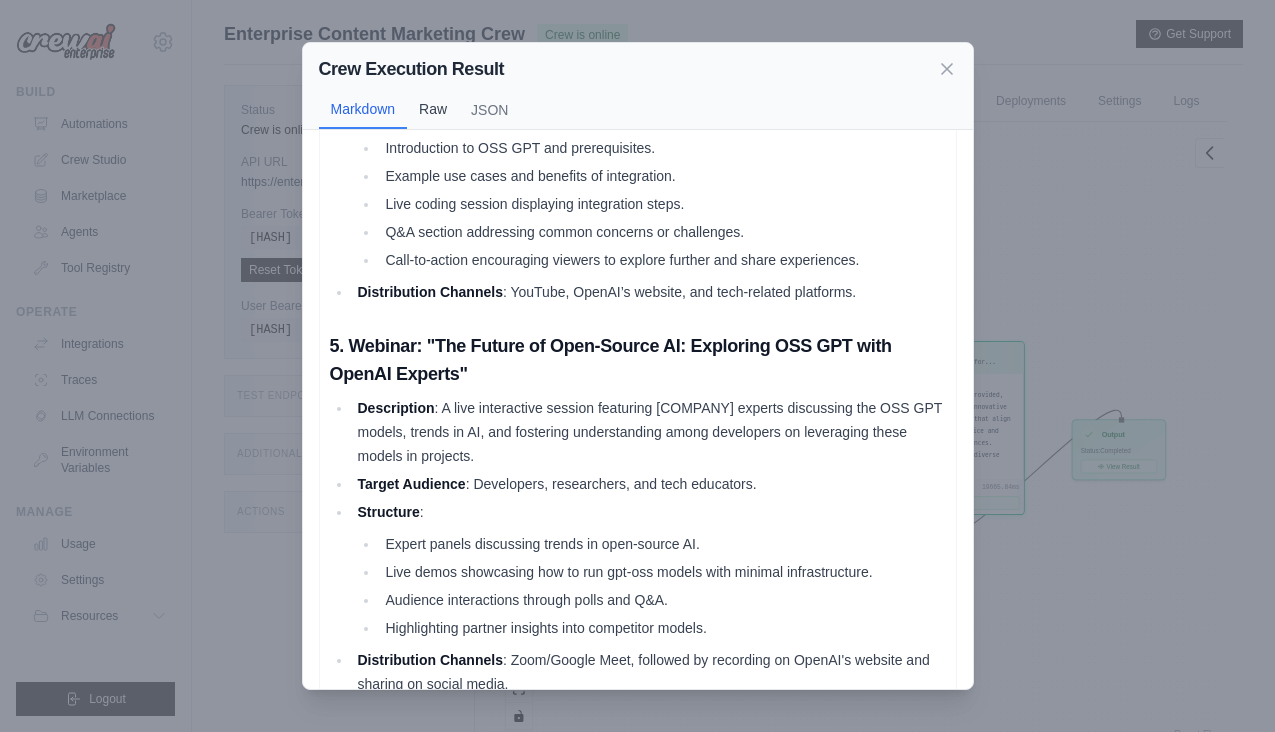 click on "Raw" at bounding box center [433, 109] 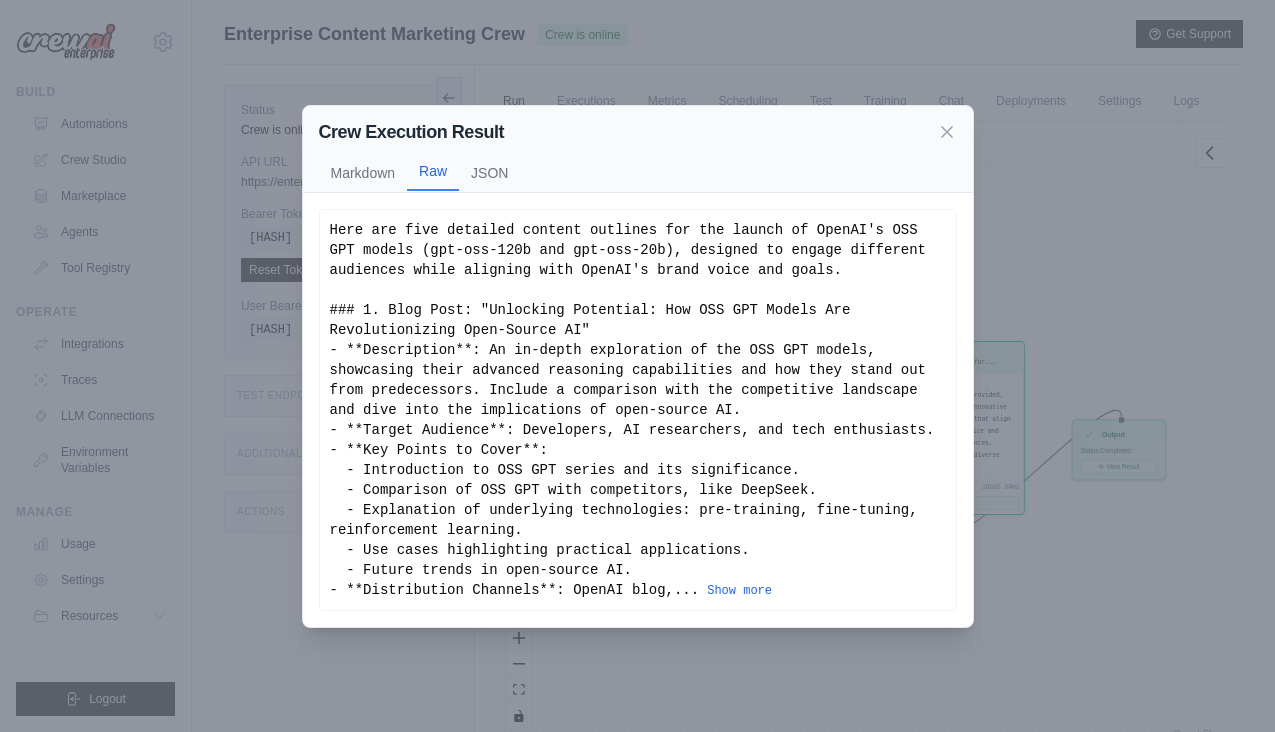 scroll, scrollTop: 0, scrollLeft: 0, axis: both 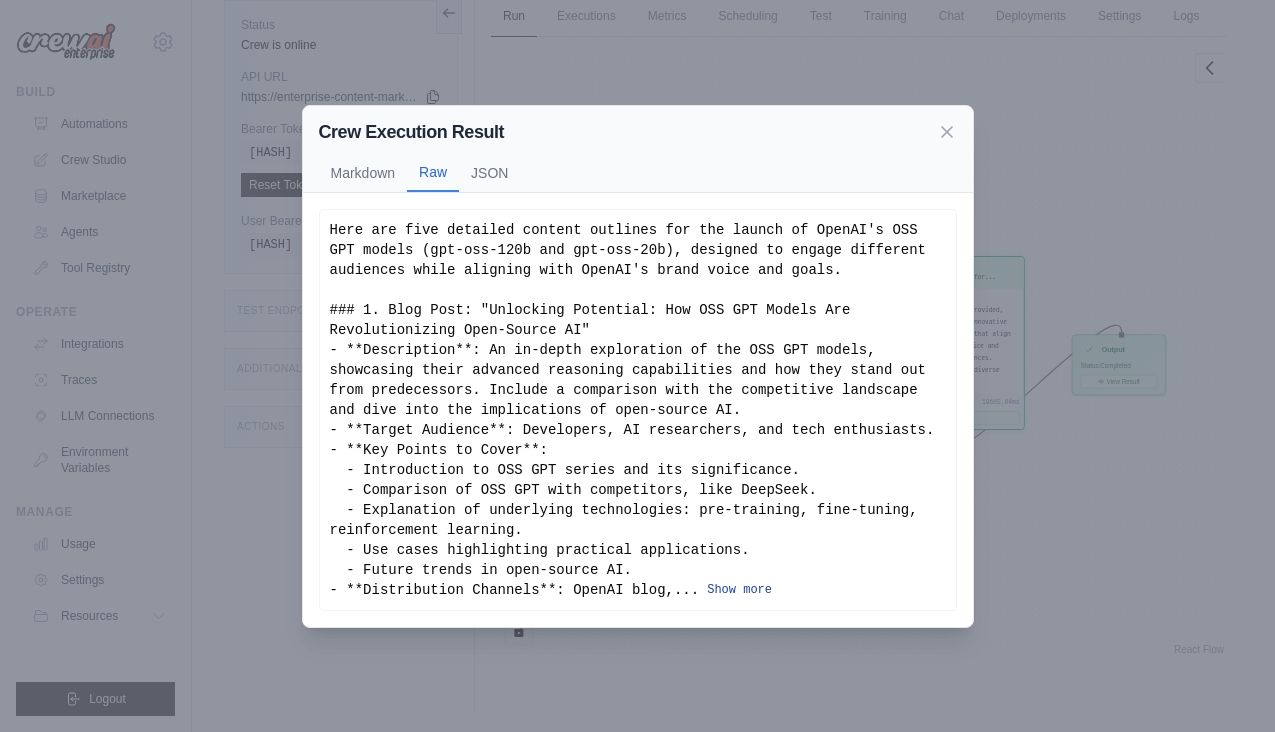 click on "Show more" at bounding box center [739, 590] 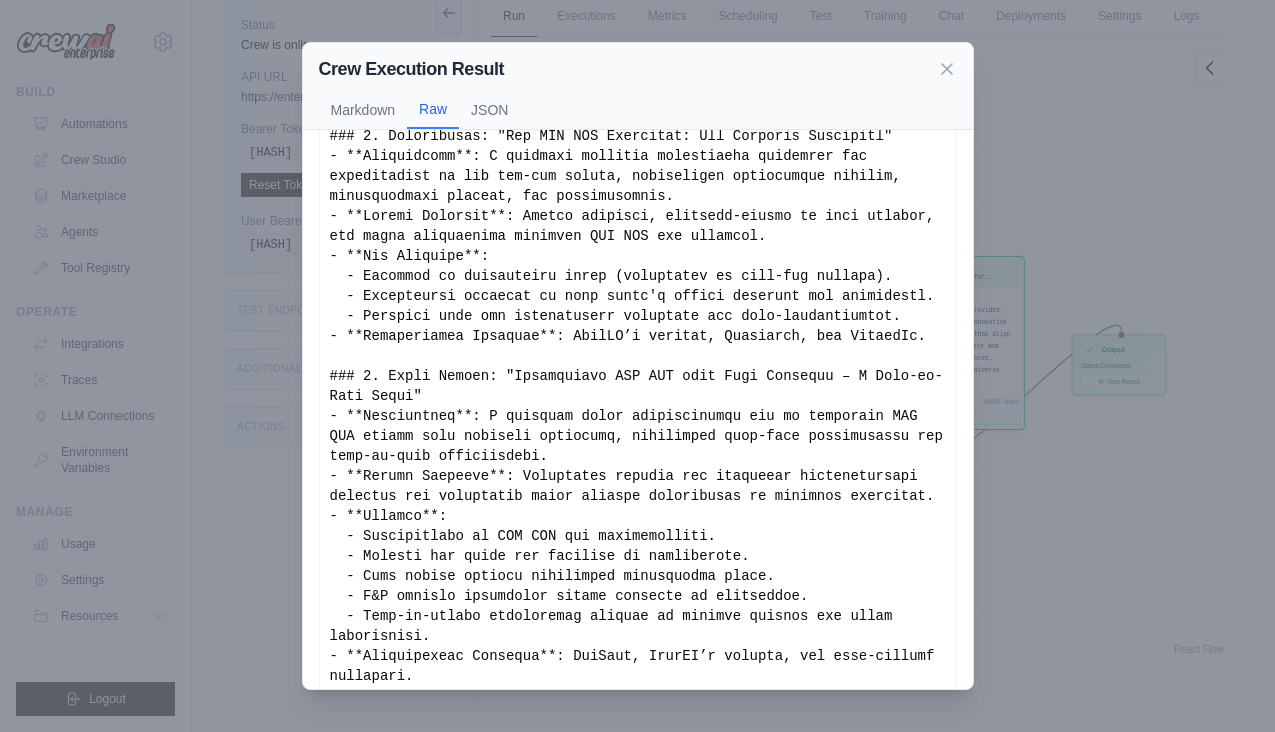 scroll, scrollTop: 710, scrollLeft: 0, axis: vertical 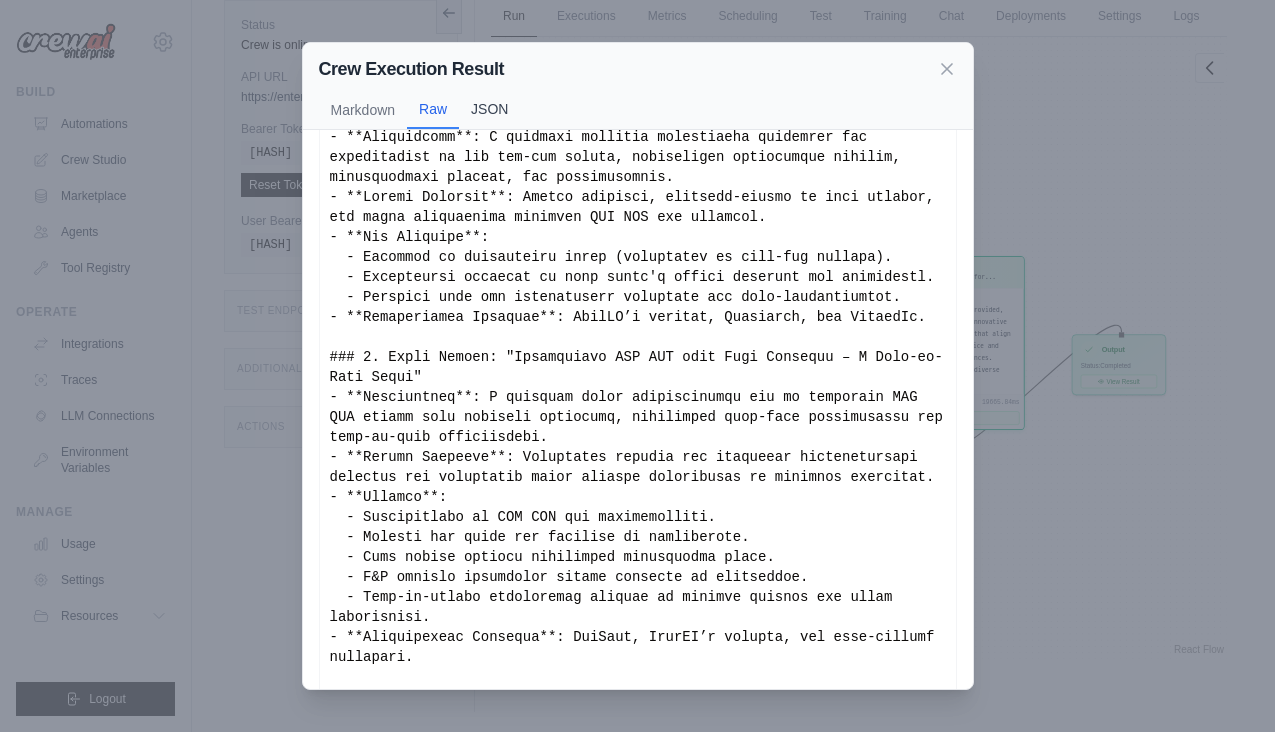 click on "JSON" at bounding box center [489, 109] 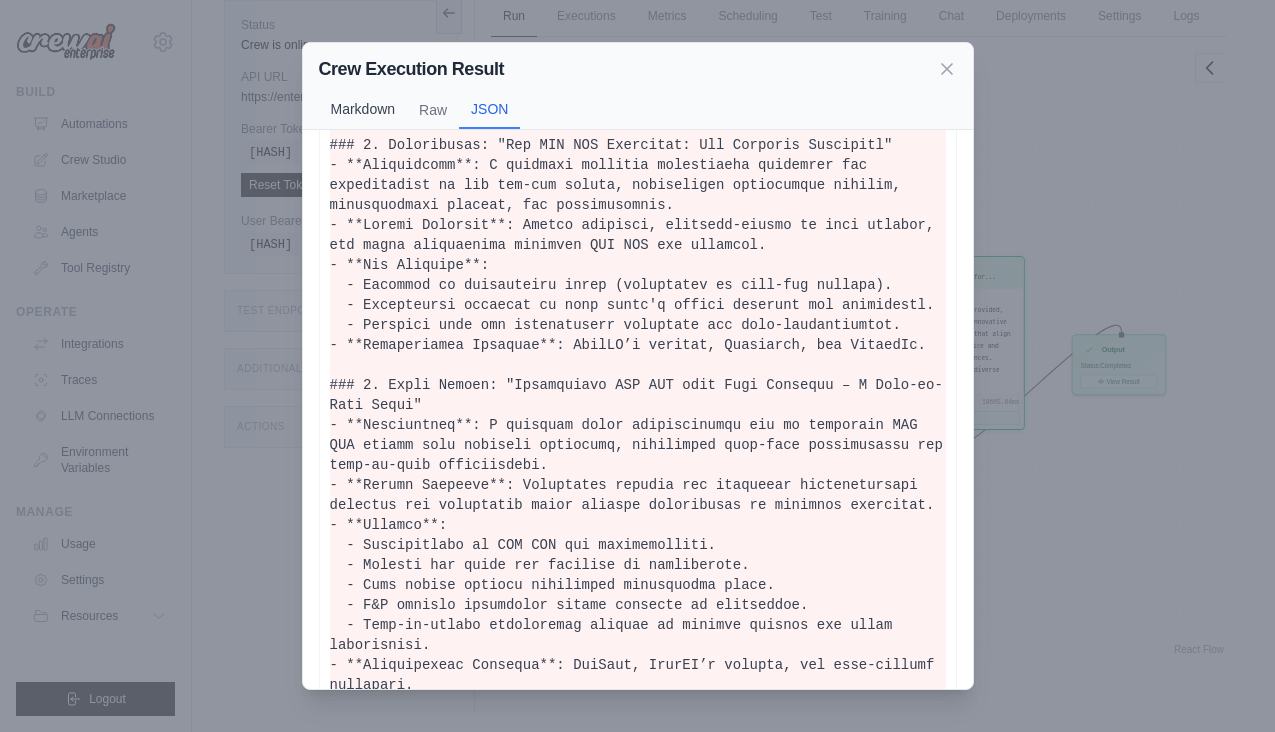 click on "Markdown" at bounding box center [363, 109] 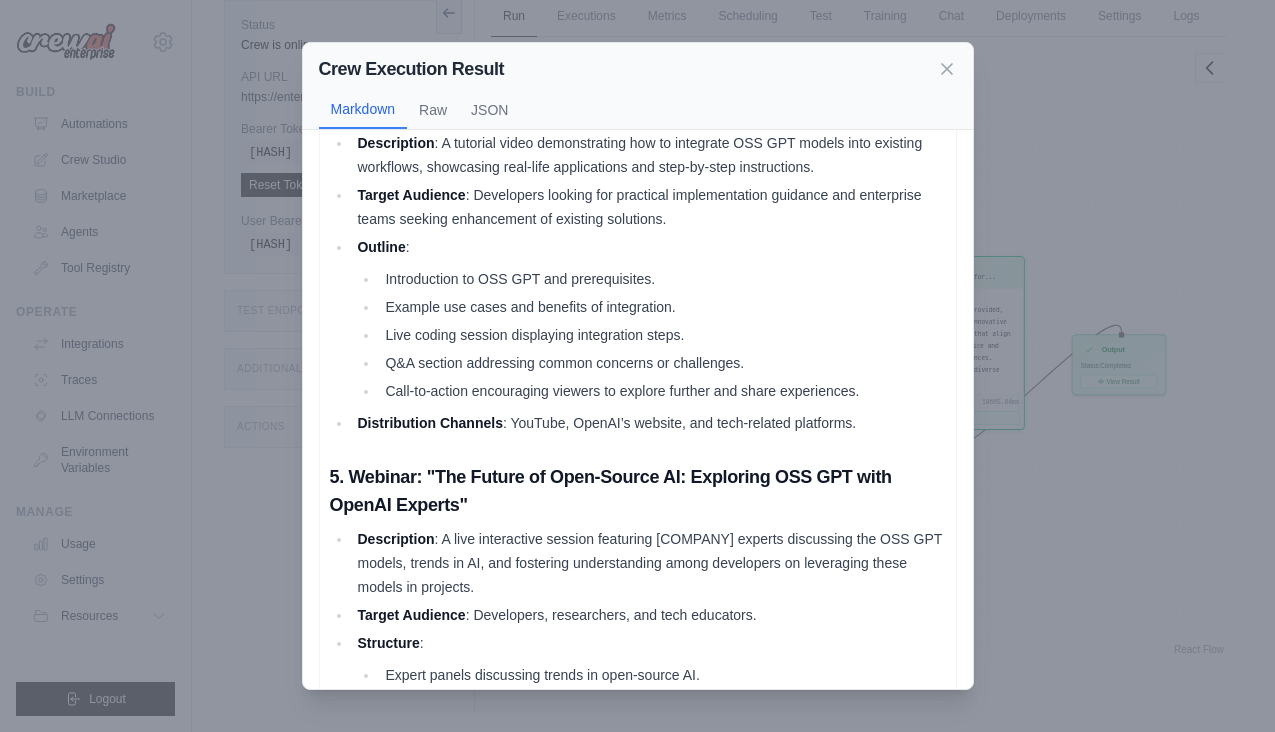 scroll, scrollTop: 1471, scrollLeft: 0, axis: vertical 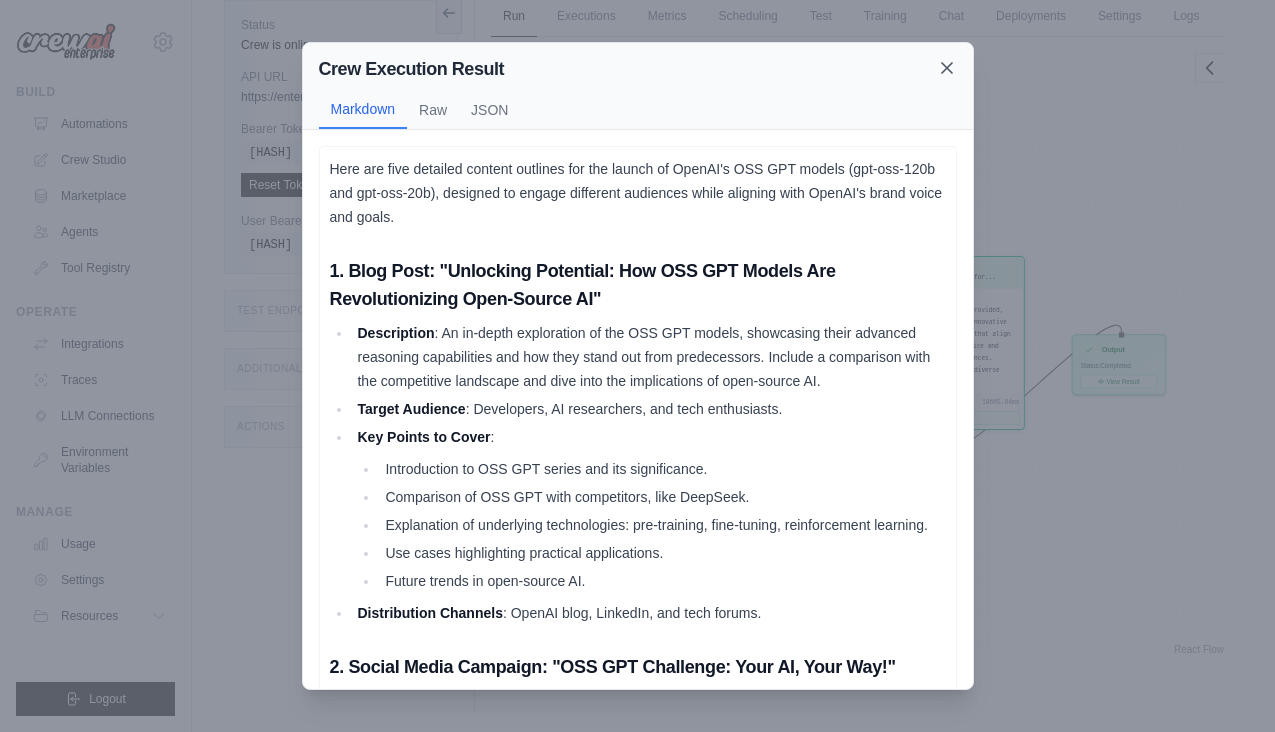 click 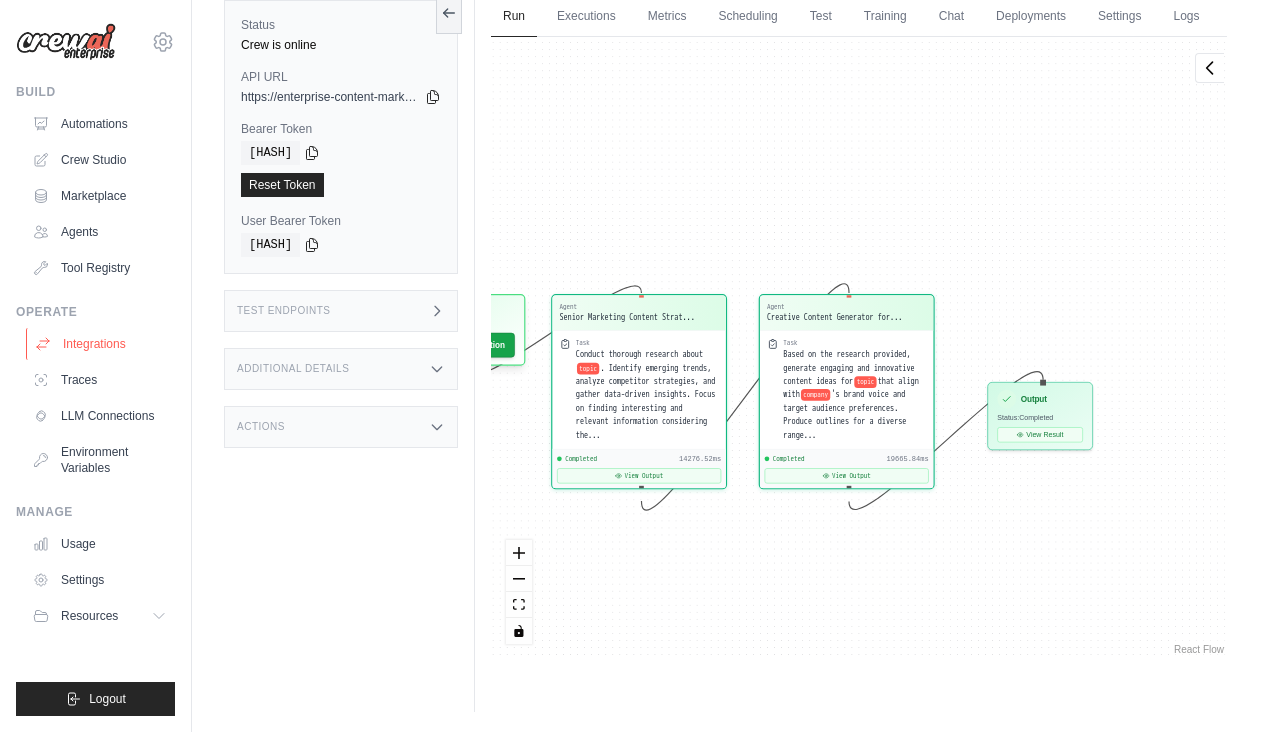 click on "Integrations" at bounding box center (101, 344) 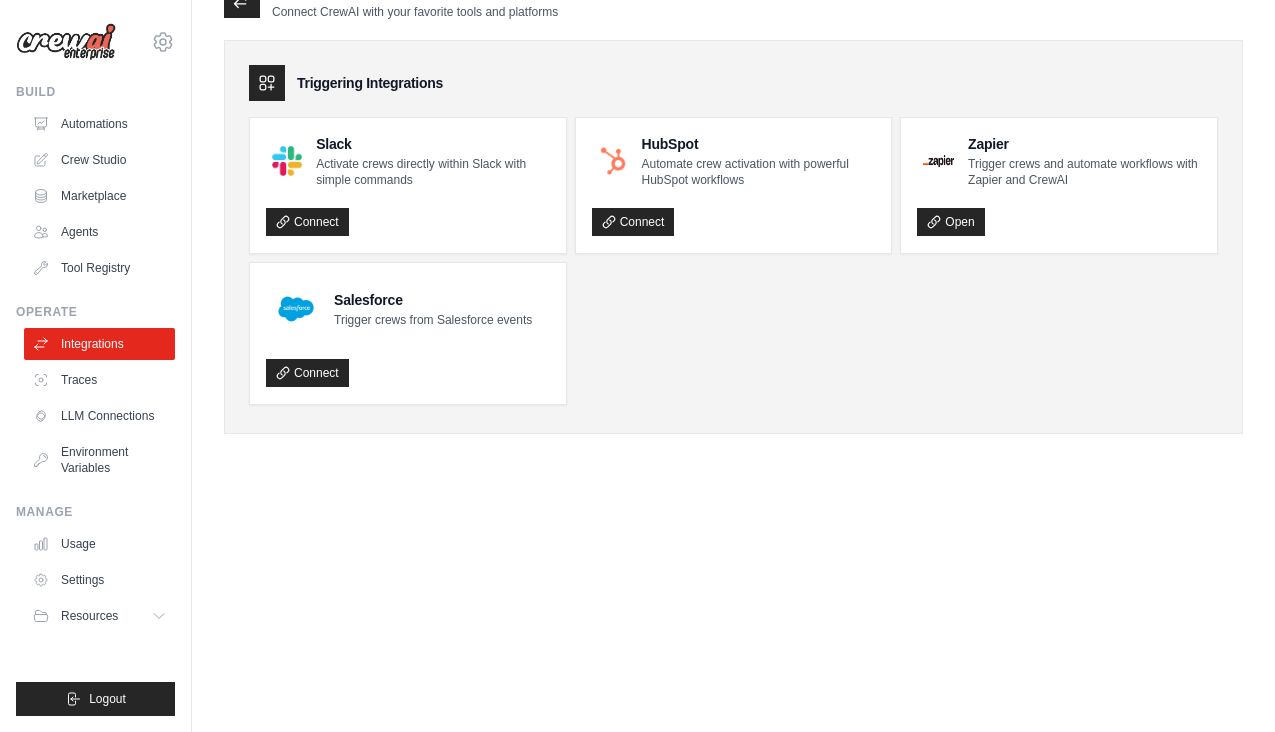 scroll, scrollTop: 0, scrollLeft: 0, axis: both 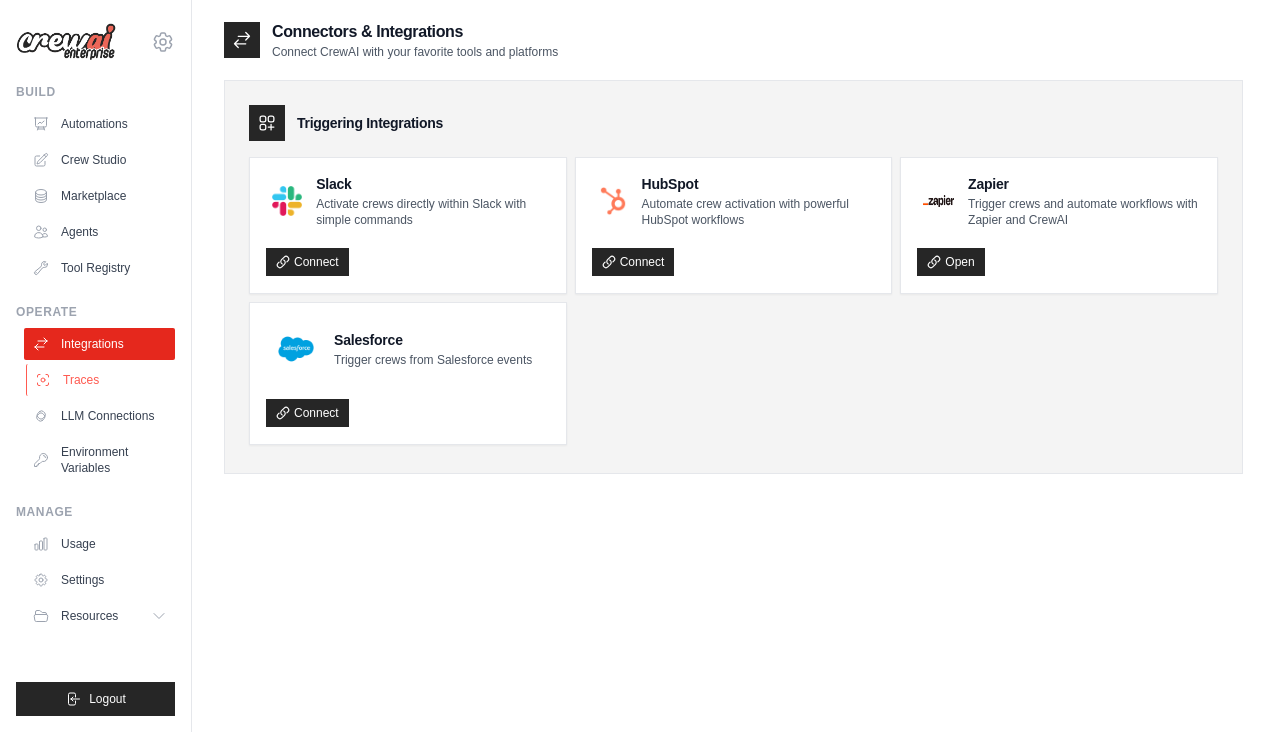 click on "Traces" at bounding box center [101, 380] 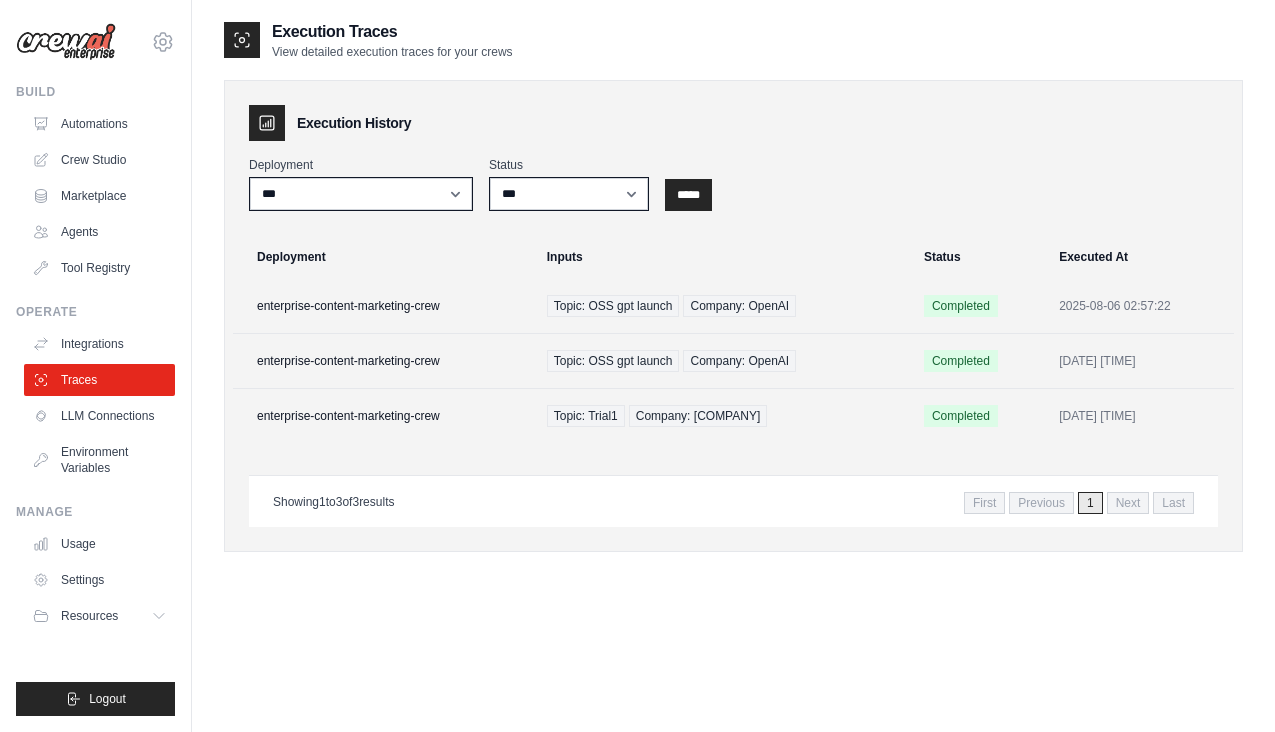 scroll, scrollTop: 0, scrollLeft: 0, axis: both 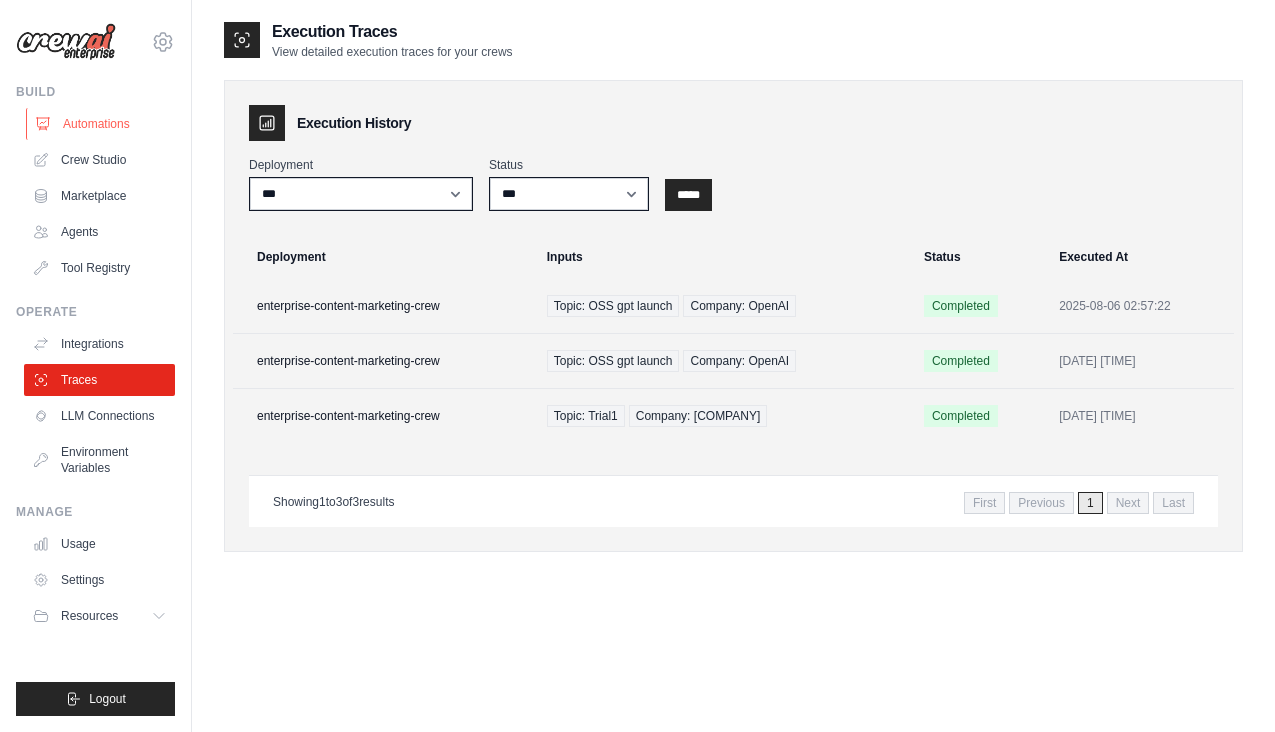 click on "Automations" at bounding box center [101, 124] 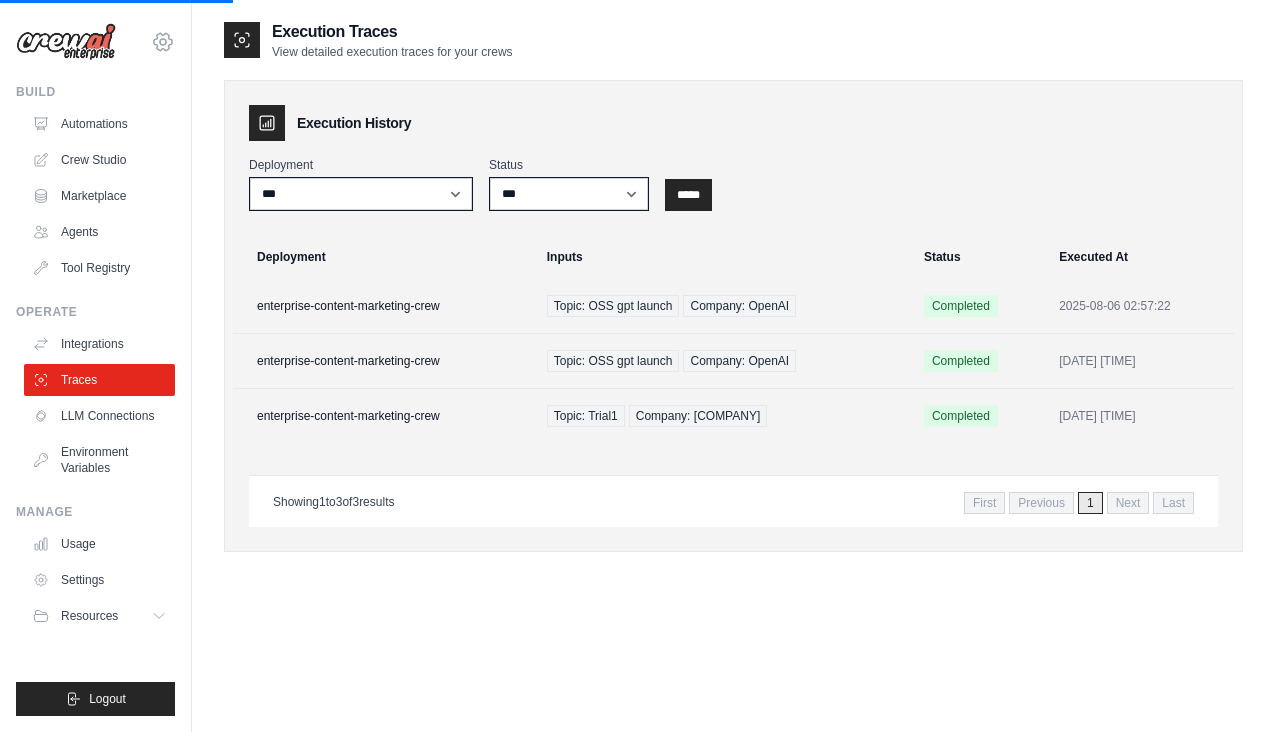 click 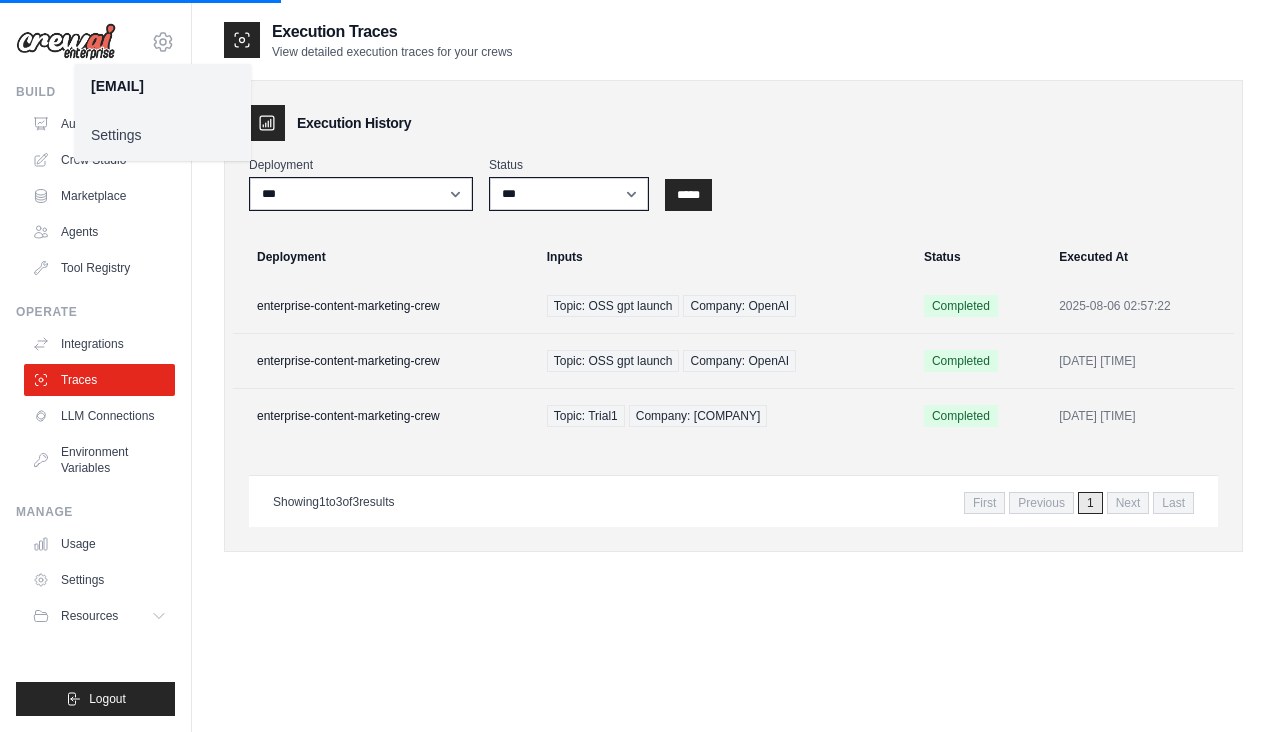 click on "Build" at bounding box center [95, 92] 